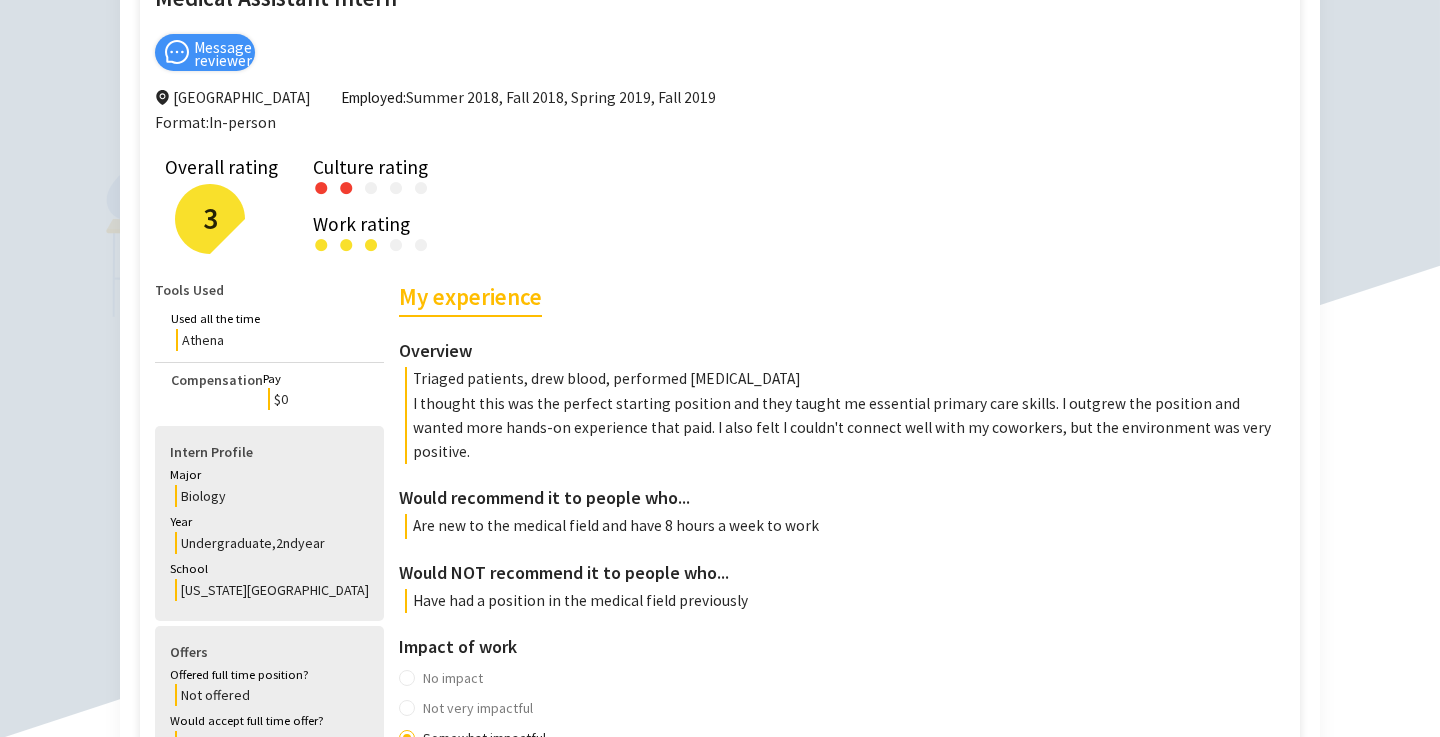 scroll, scrollTop: 268, scrollLeft: 0, axis: vertical 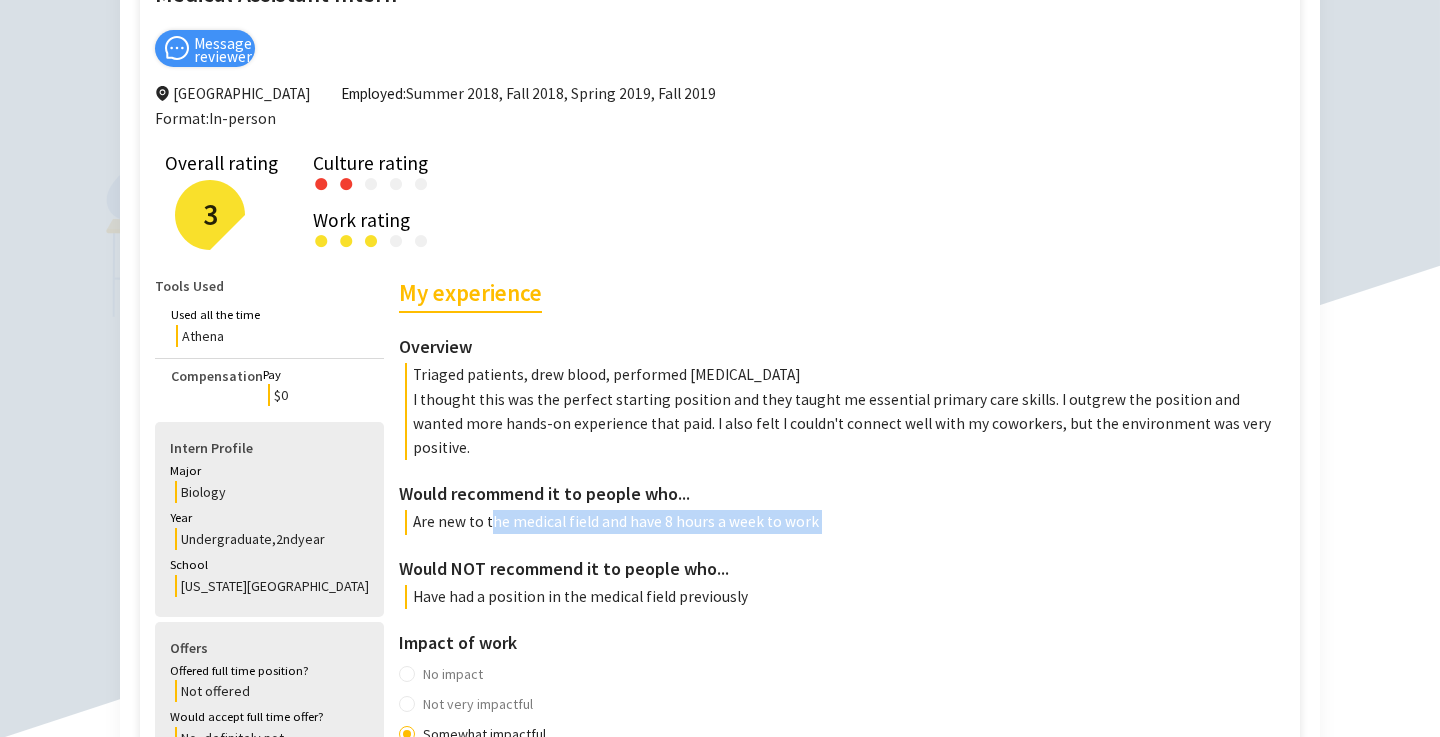 drag, startPoint x: 486, startPoint y: 496, endPoint x: 508, endPoint y: 518, distance: 31.112698 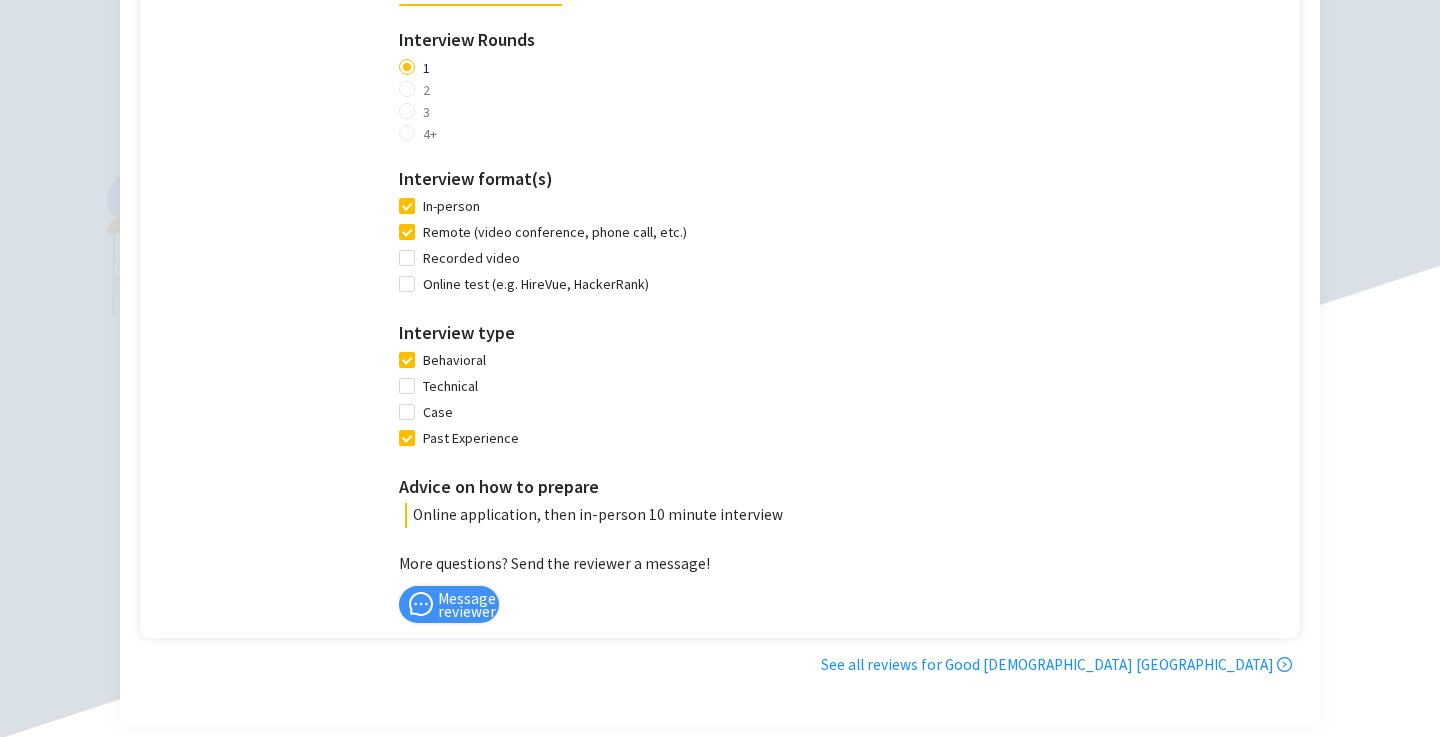scroll, scrollTop: 1357, scrollLeft: 0, axis: vertical 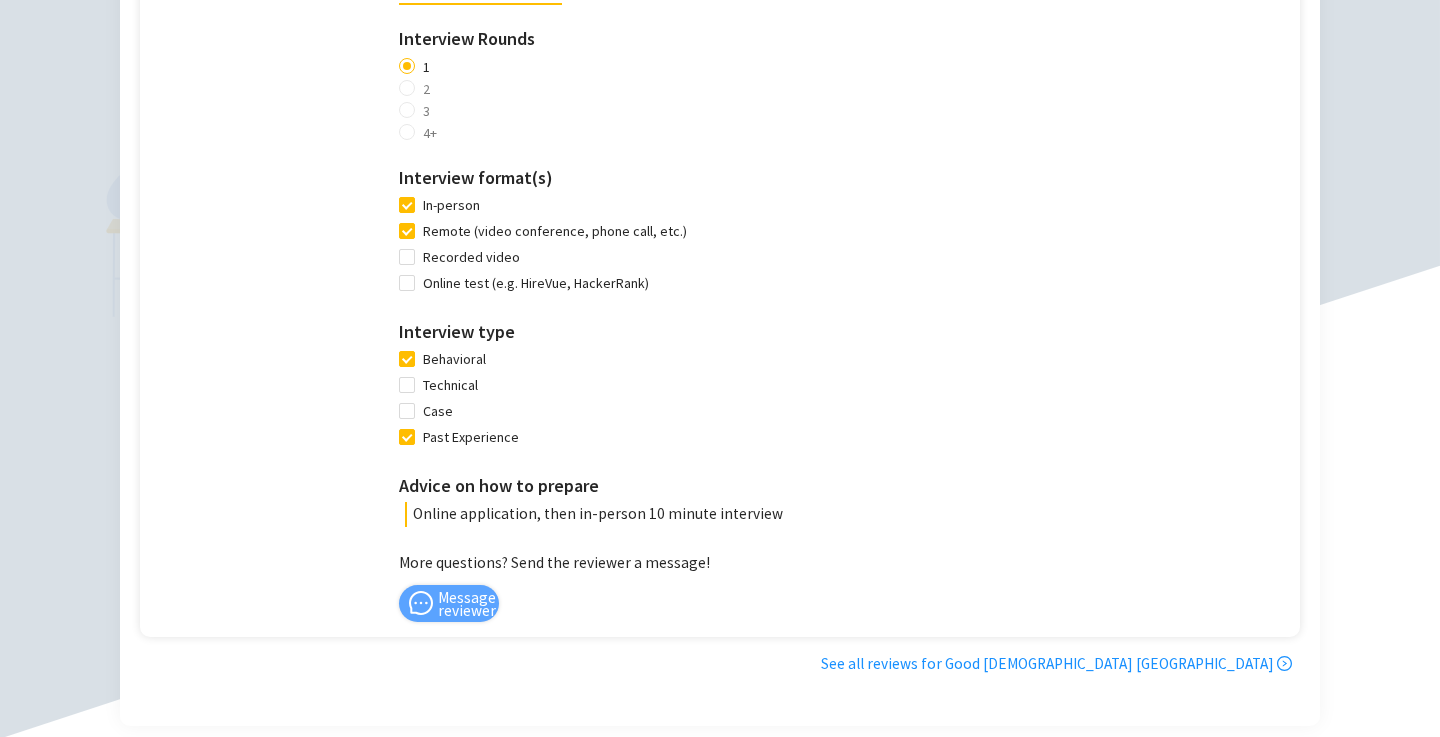 click on "Message reviewer" at bounding box center (467, 604) 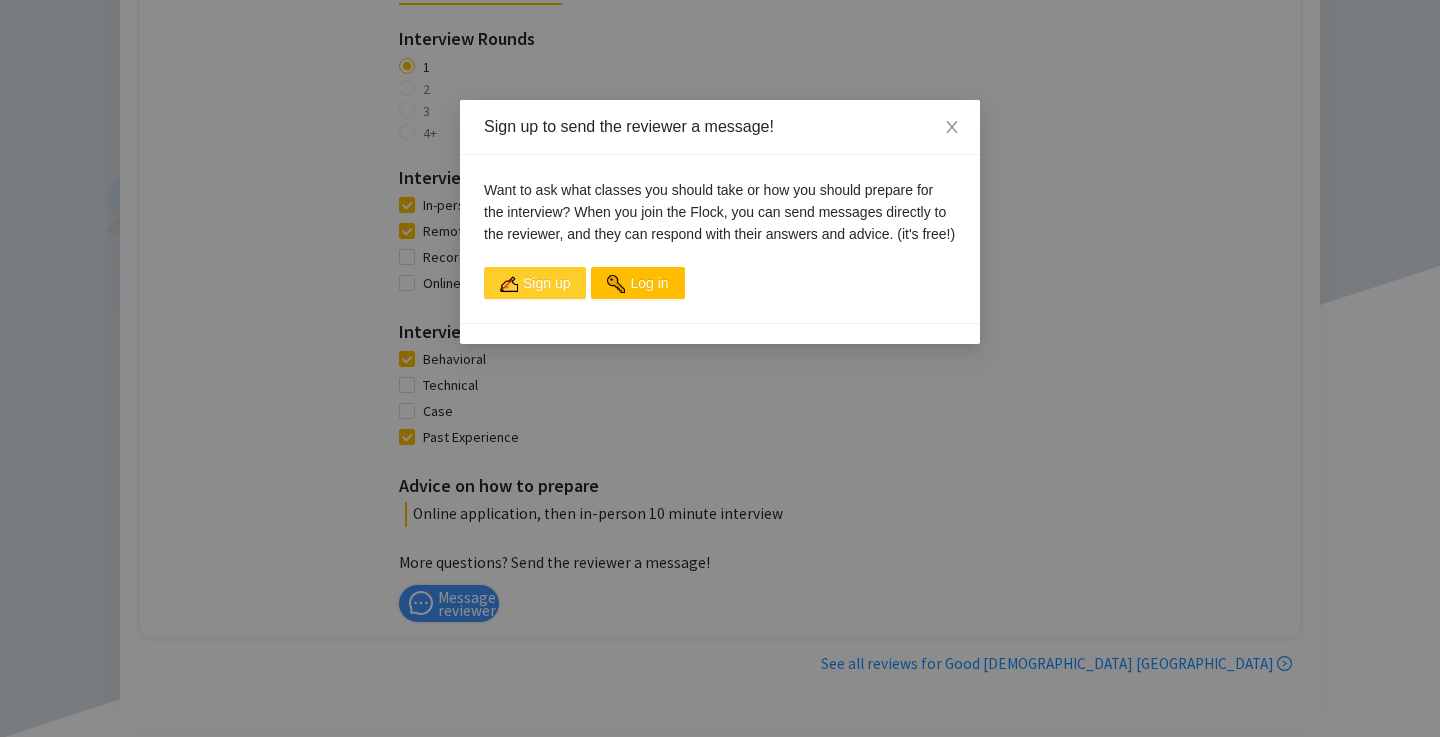 click on "Sign up" at bounding box center [546, 283] 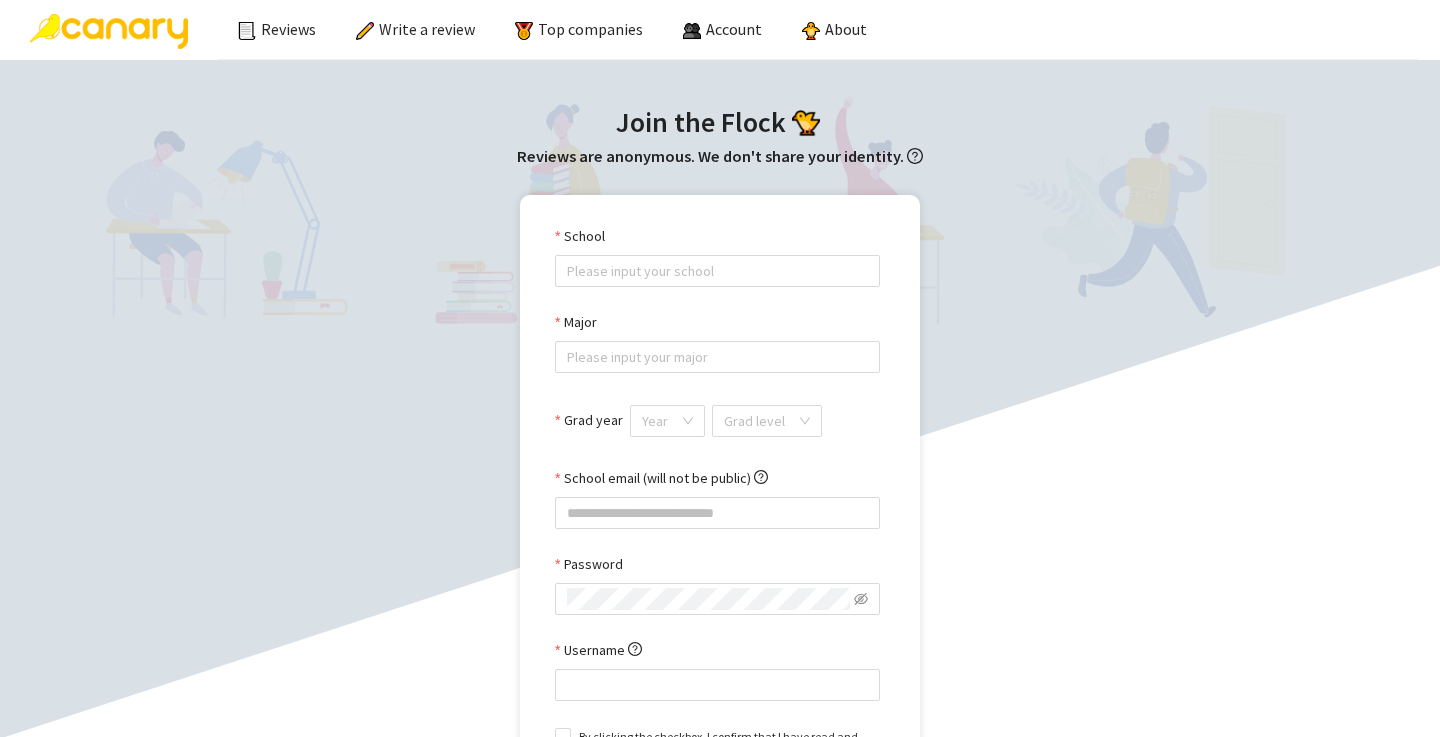 scroll, scrollTop: 0, scrollLeft: 0, axis: both 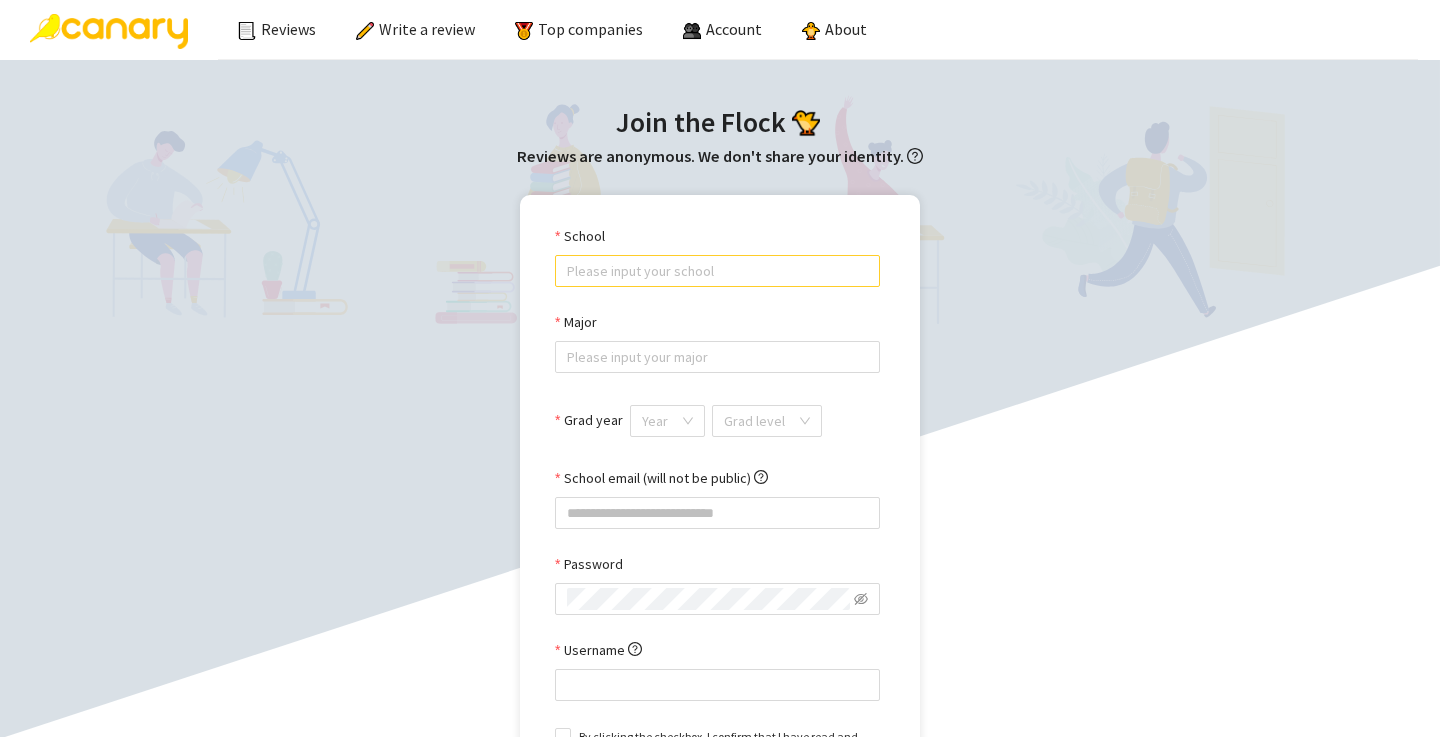 click on "School" at bounding box center (717, 271) 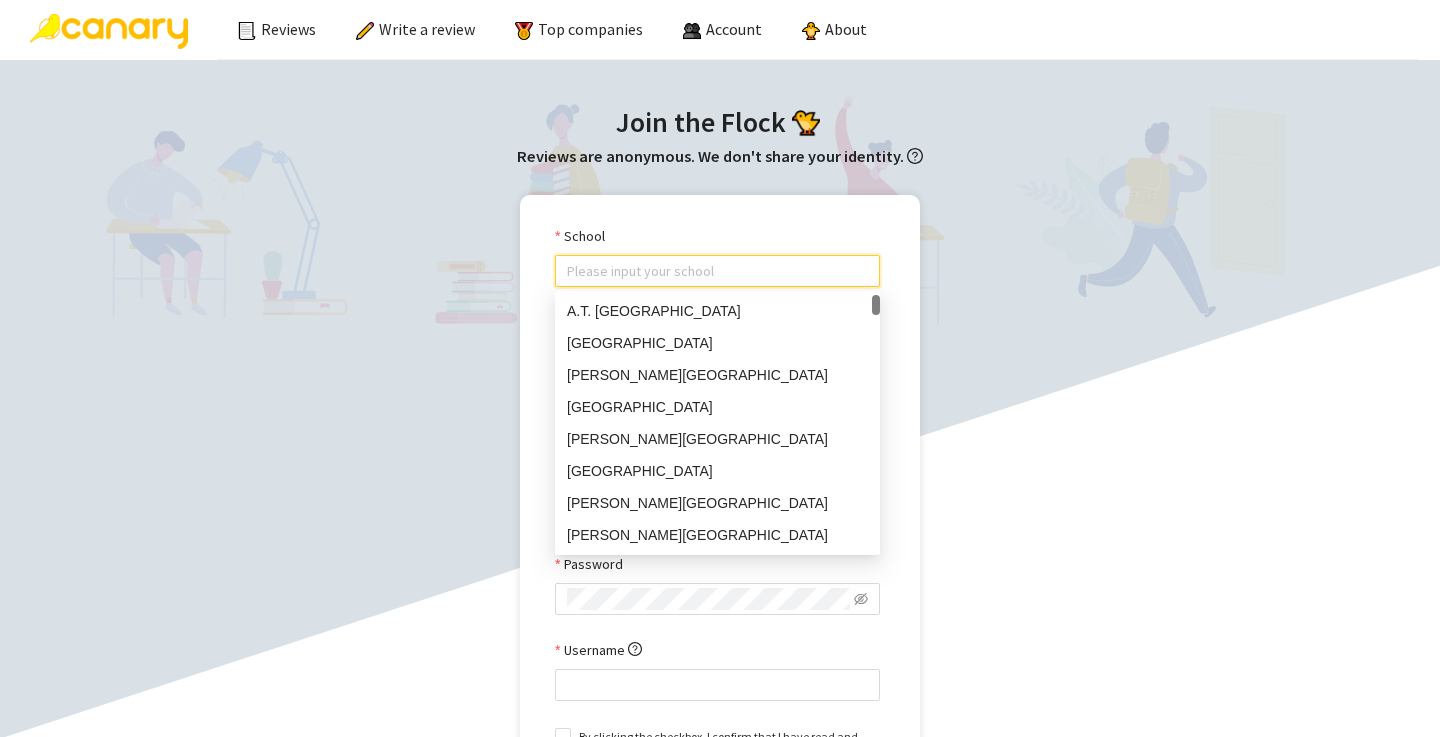 scroll, scrollTop: 172, scrollLeft: 0, axis: vertical 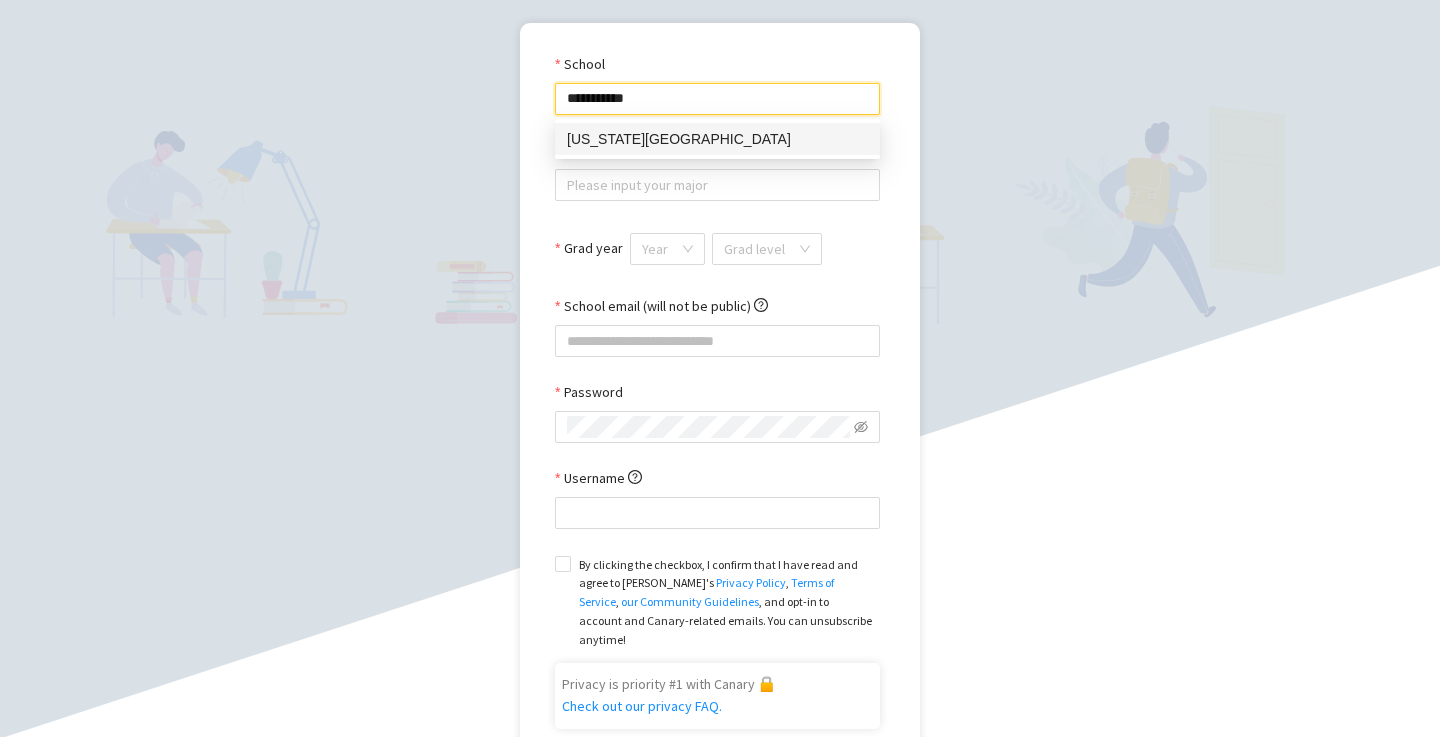click on "[US_STATE][GEOGRAPHIC_DATA]" at bounding box center [717, 139] 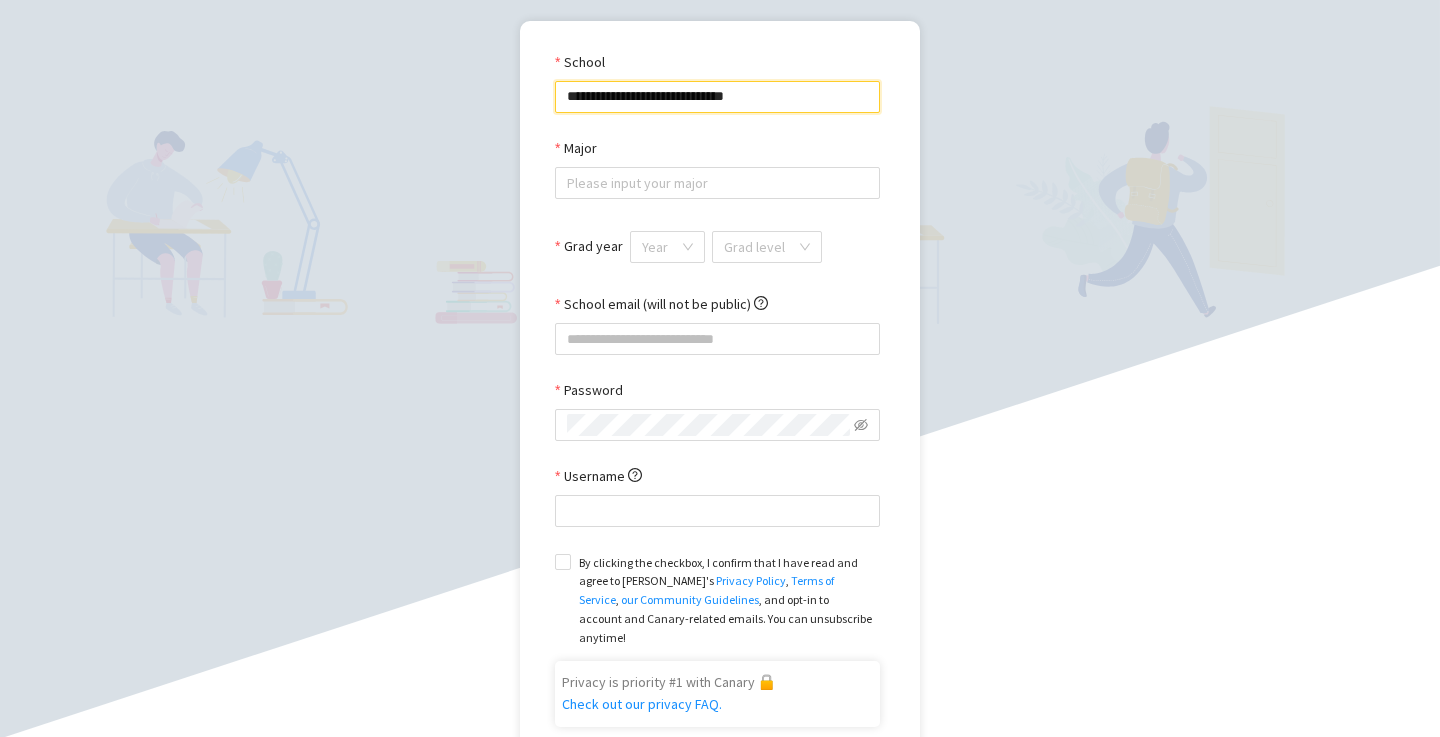 scroll, scrollTop: 177, scrollLeft: 0, axis: vertical 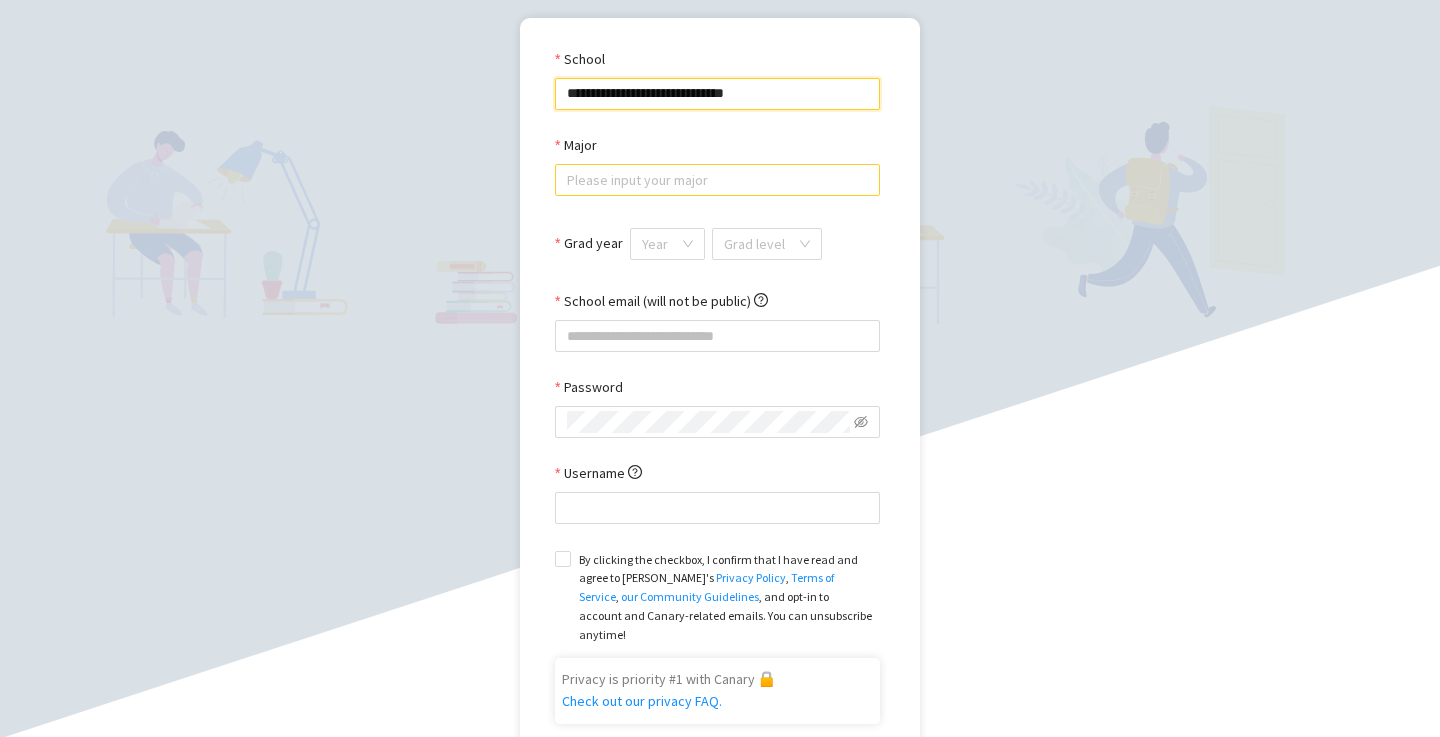 type on "**********" 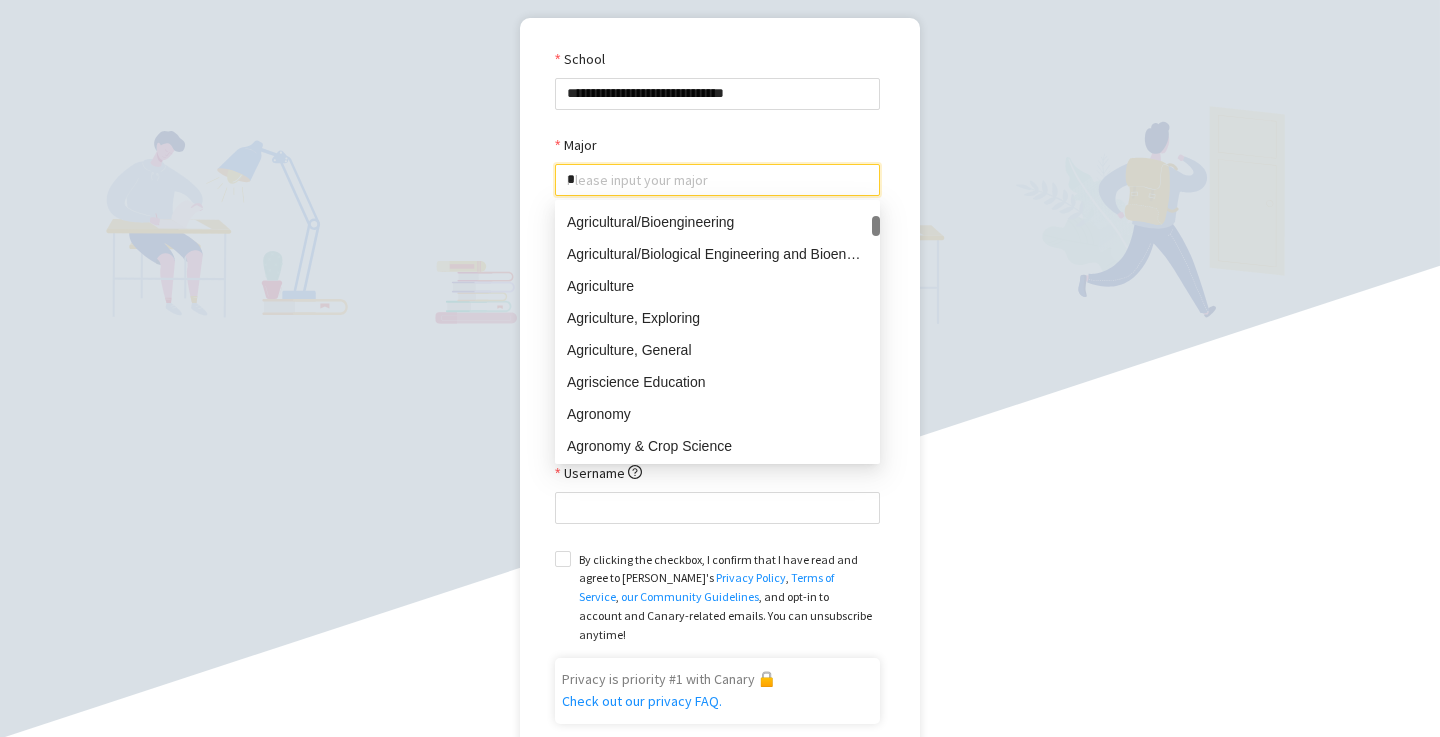 scroll, scrollTop: 0, scrollLeft: 0, axis: both 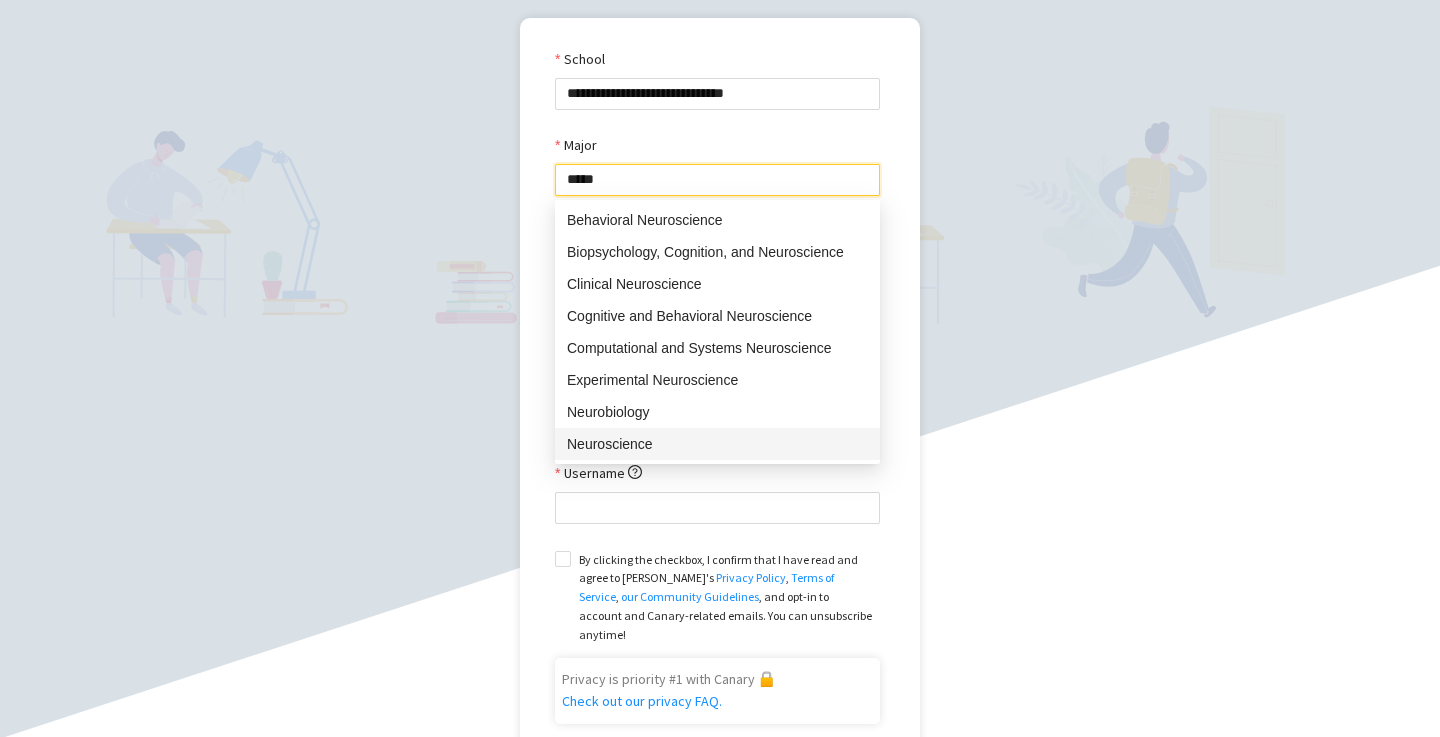 click on "Neuroscience" at bounding box center [717, 444] 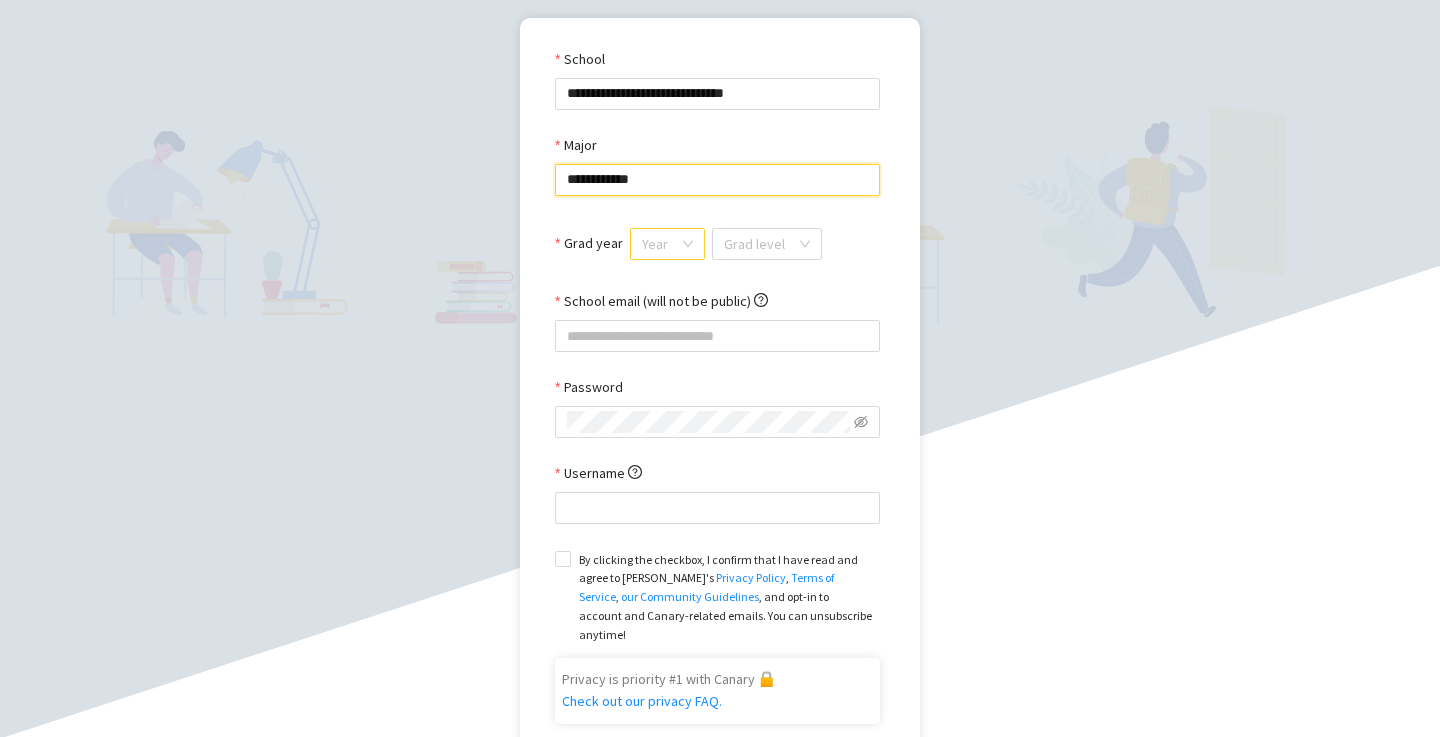 type on "**********" 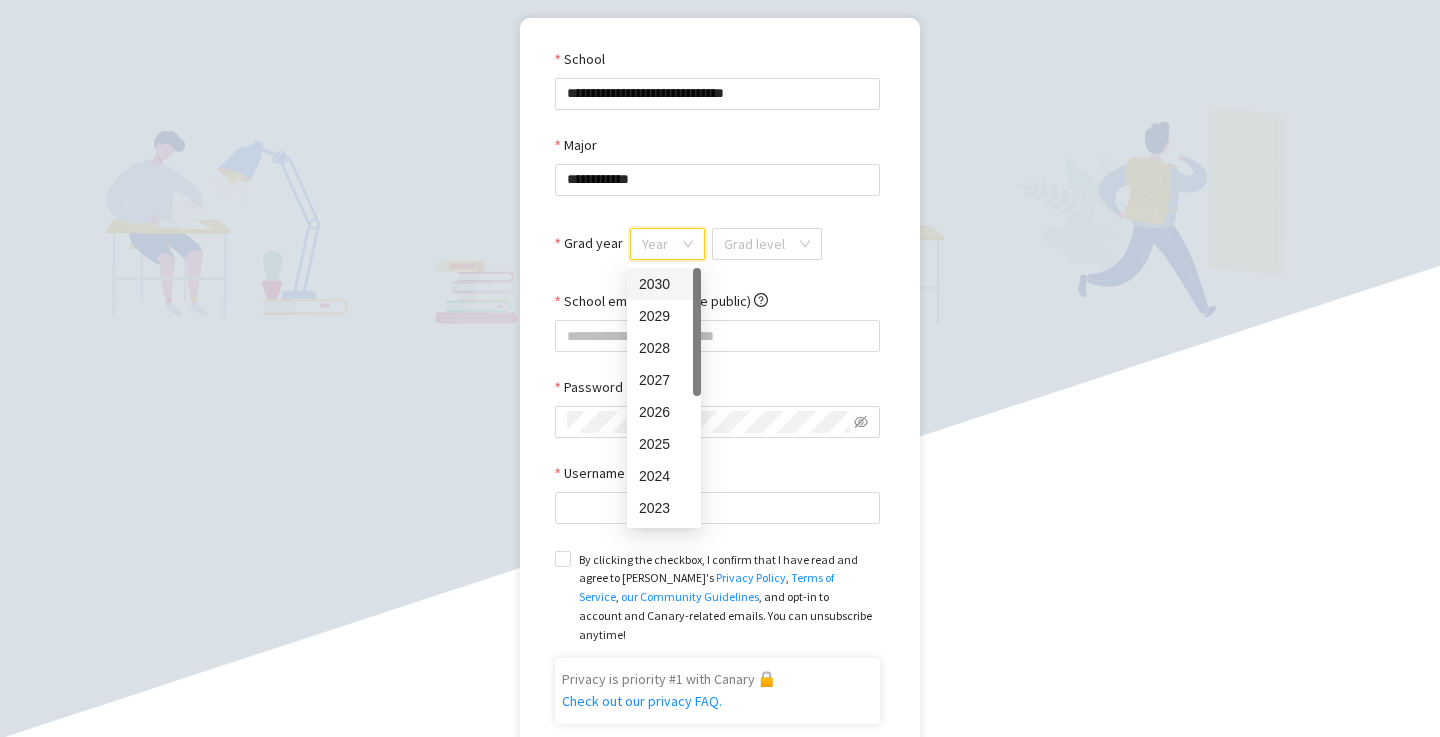 click on "Grad year" at bounding box center (660, 244) 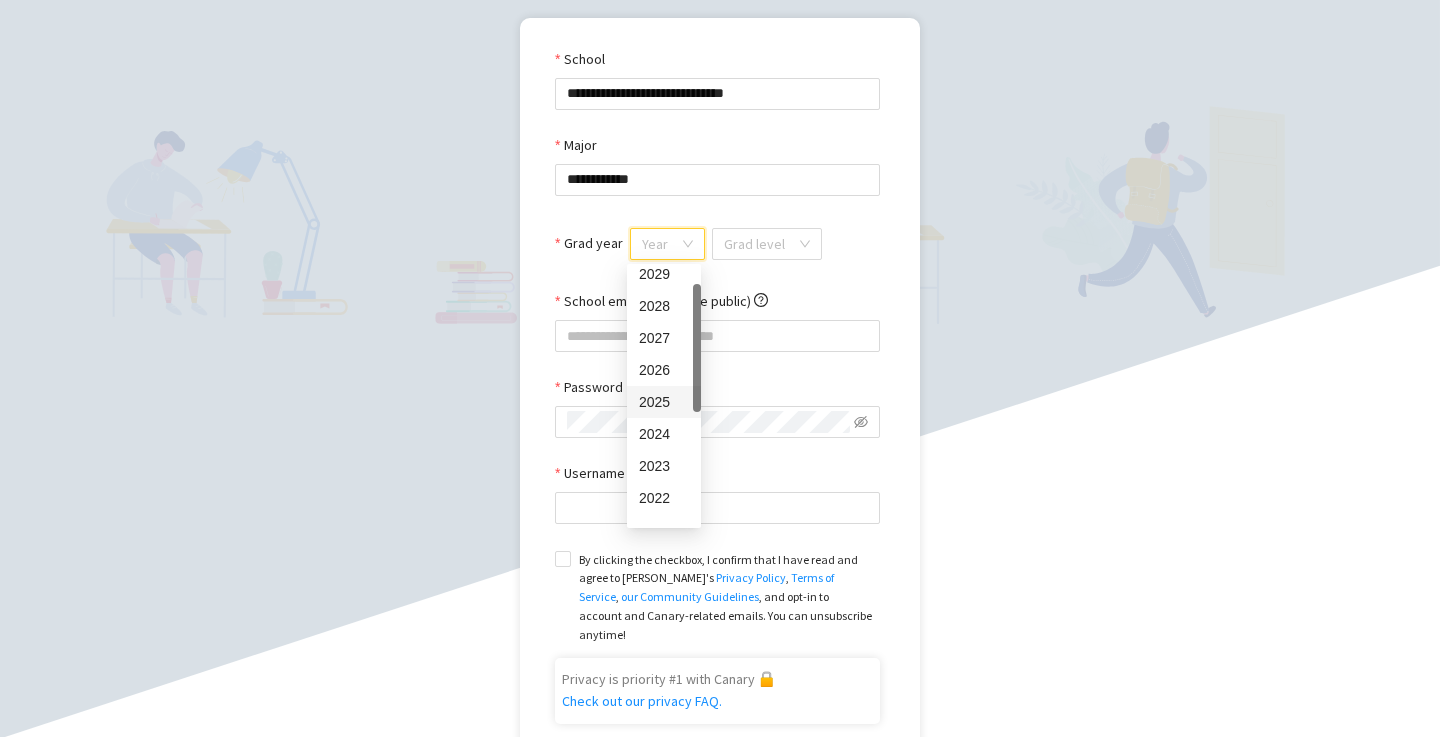 scroll, scrollTop: 27, scrollLeft: 0, axis: vertical 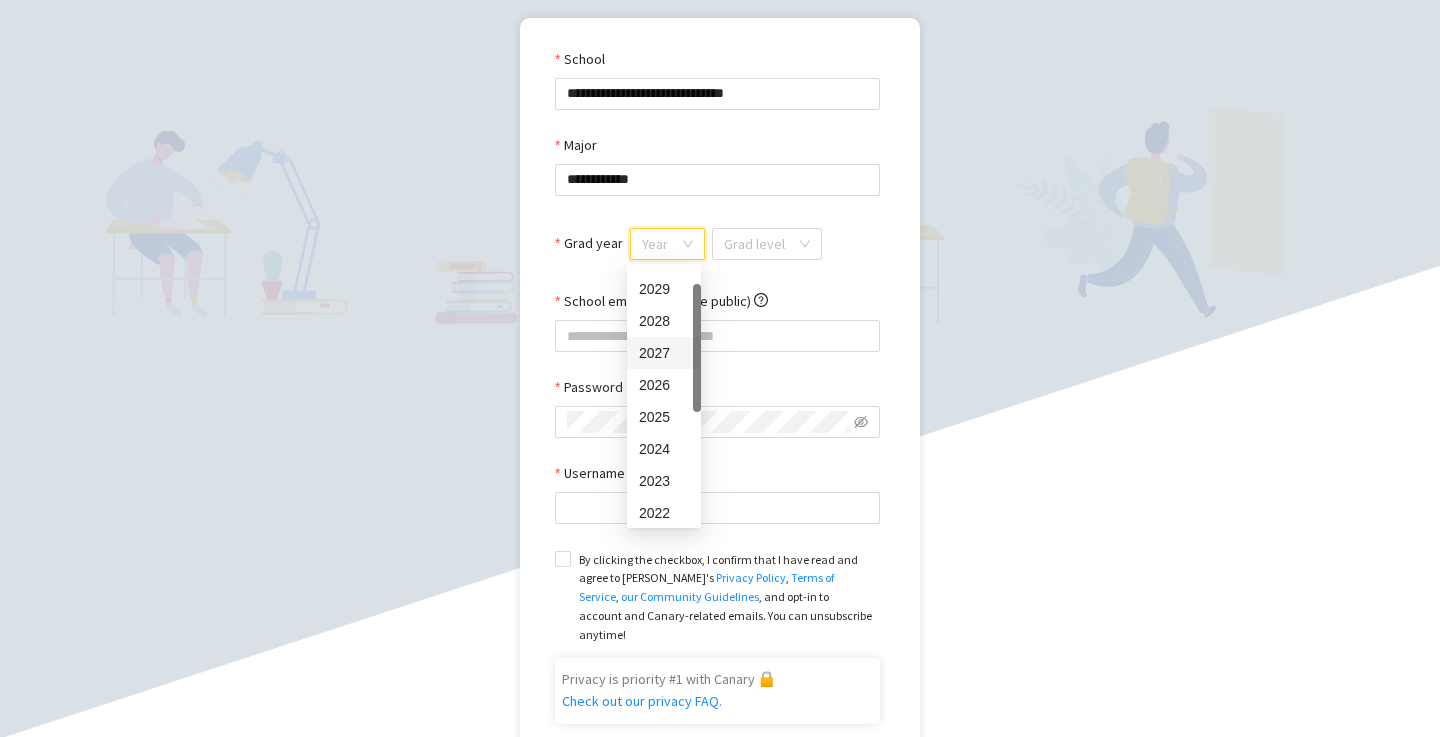click on "2027" at bounding box center (664, 353) 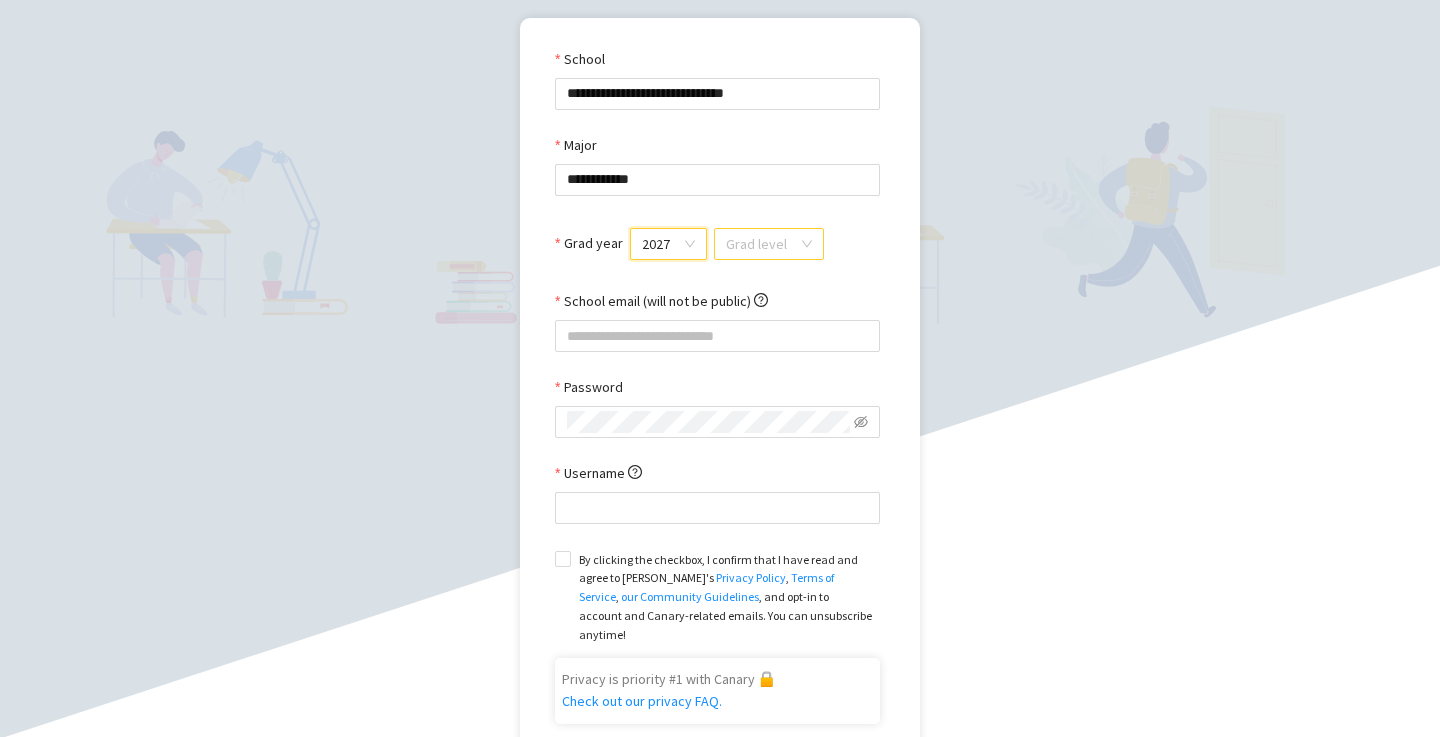 click at bounding box center [762, 244] 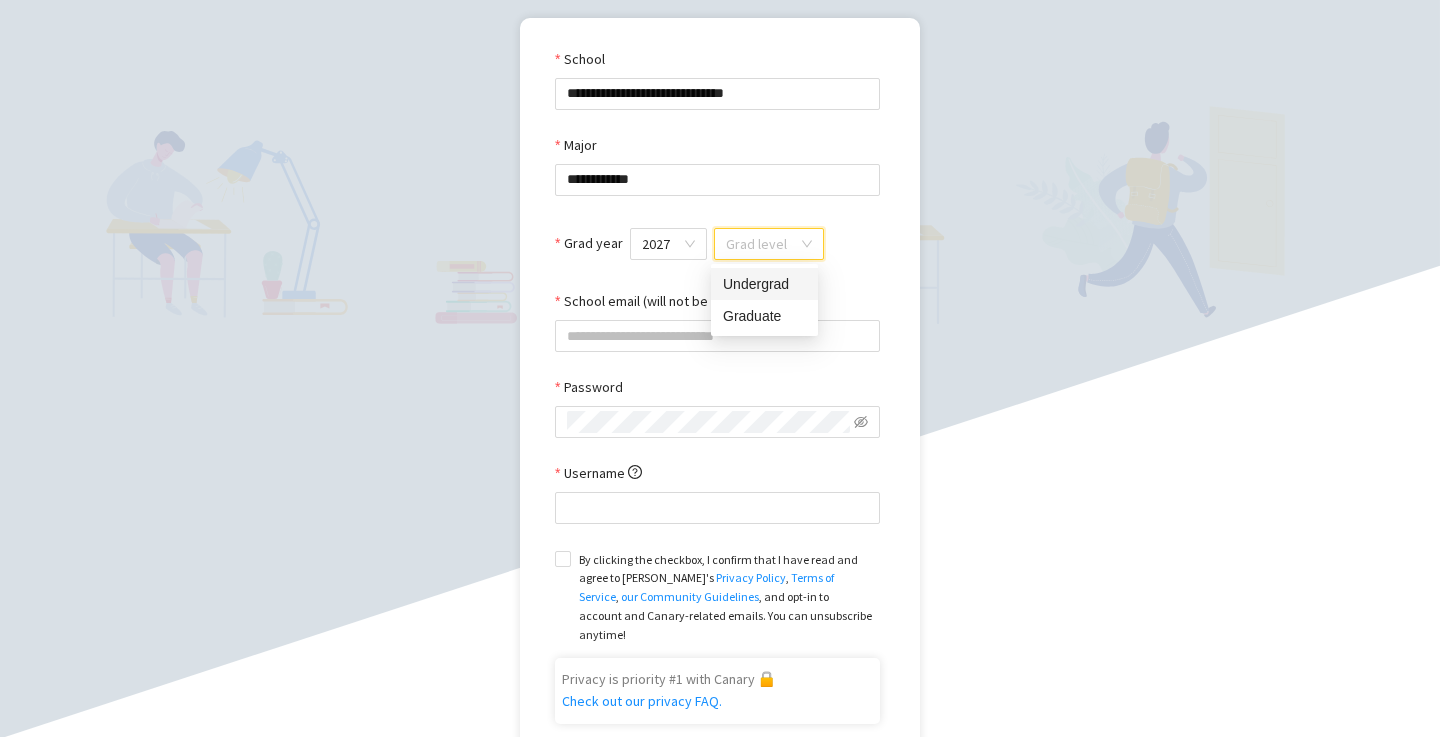 click on "Undergrad" at bounding box center [764, 284] 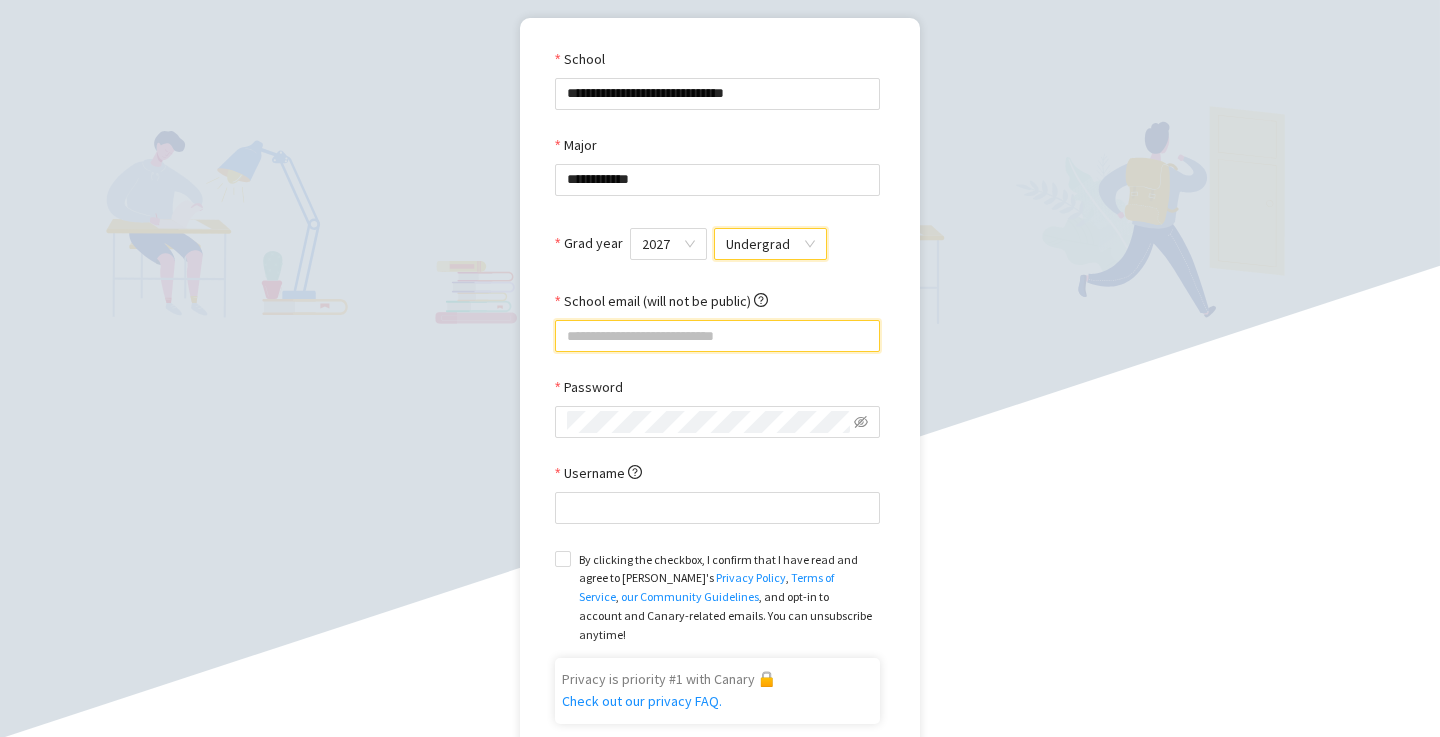 click on "School email (will not be public)" at bounding box center [717, 336] 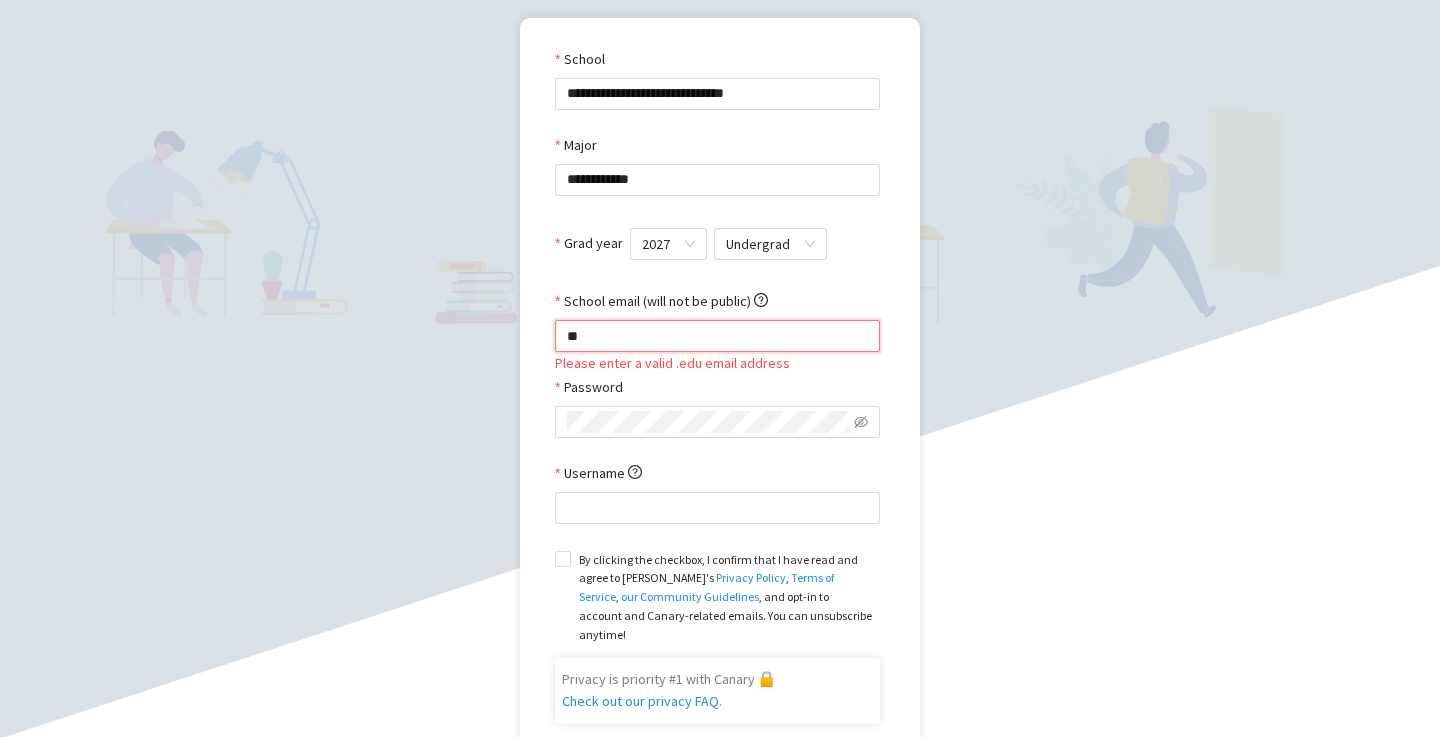 type on "*" 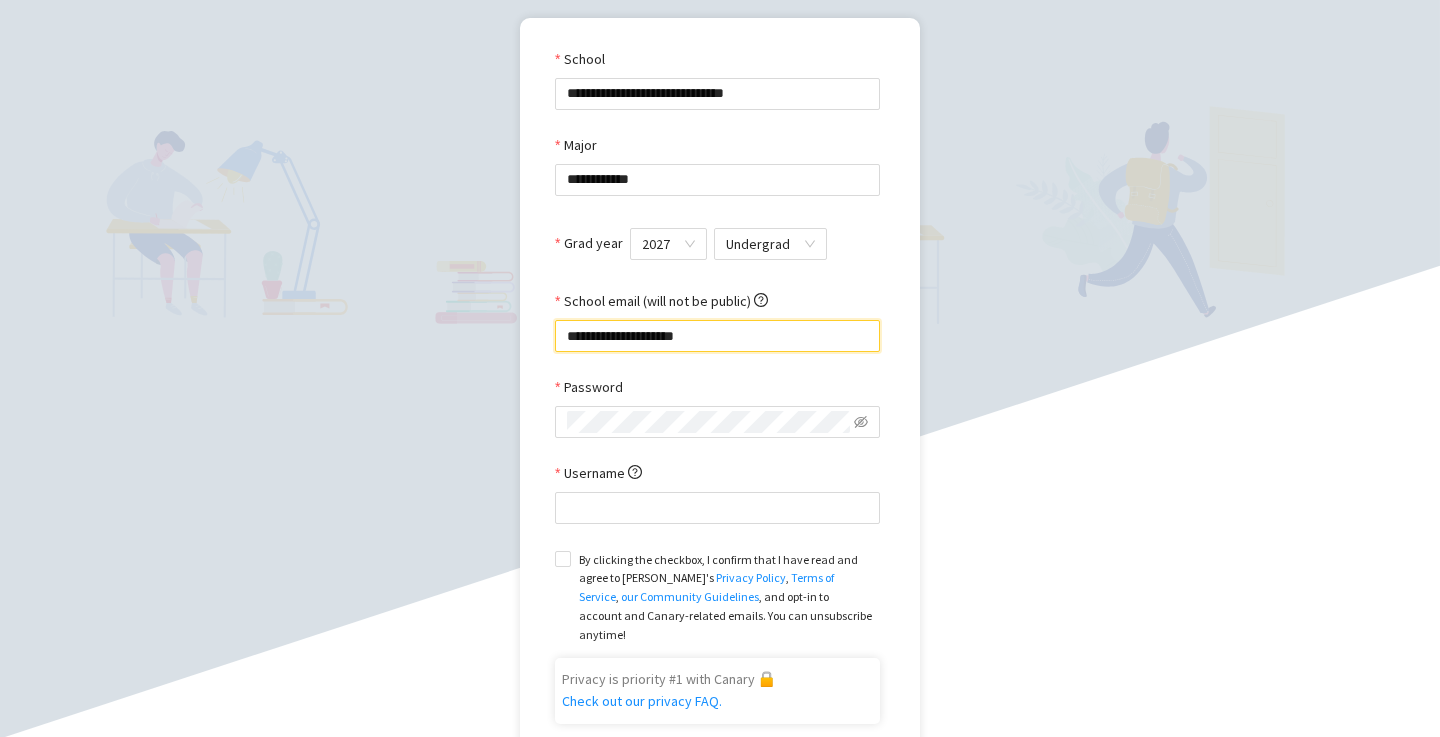 type on "**********" 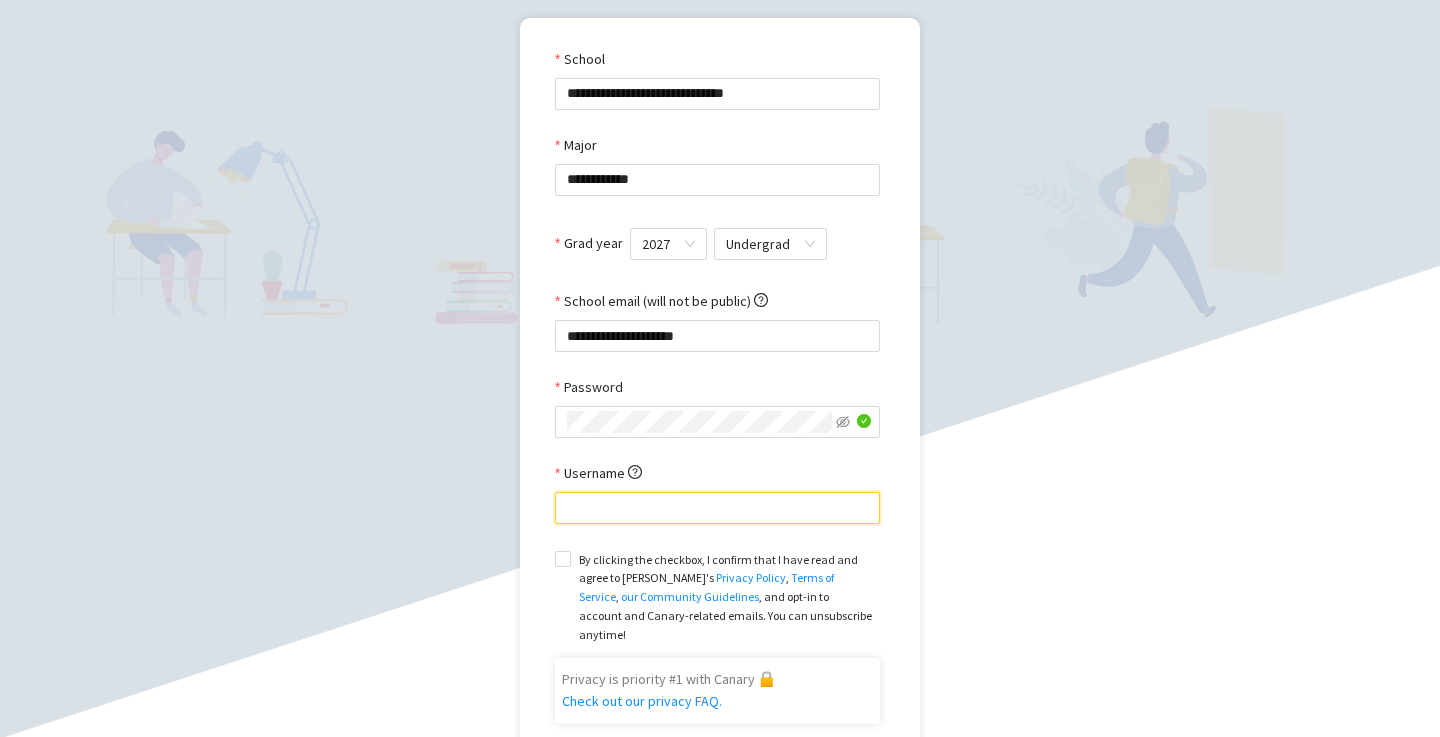 click on "Username" at bounding box center [717, 508] 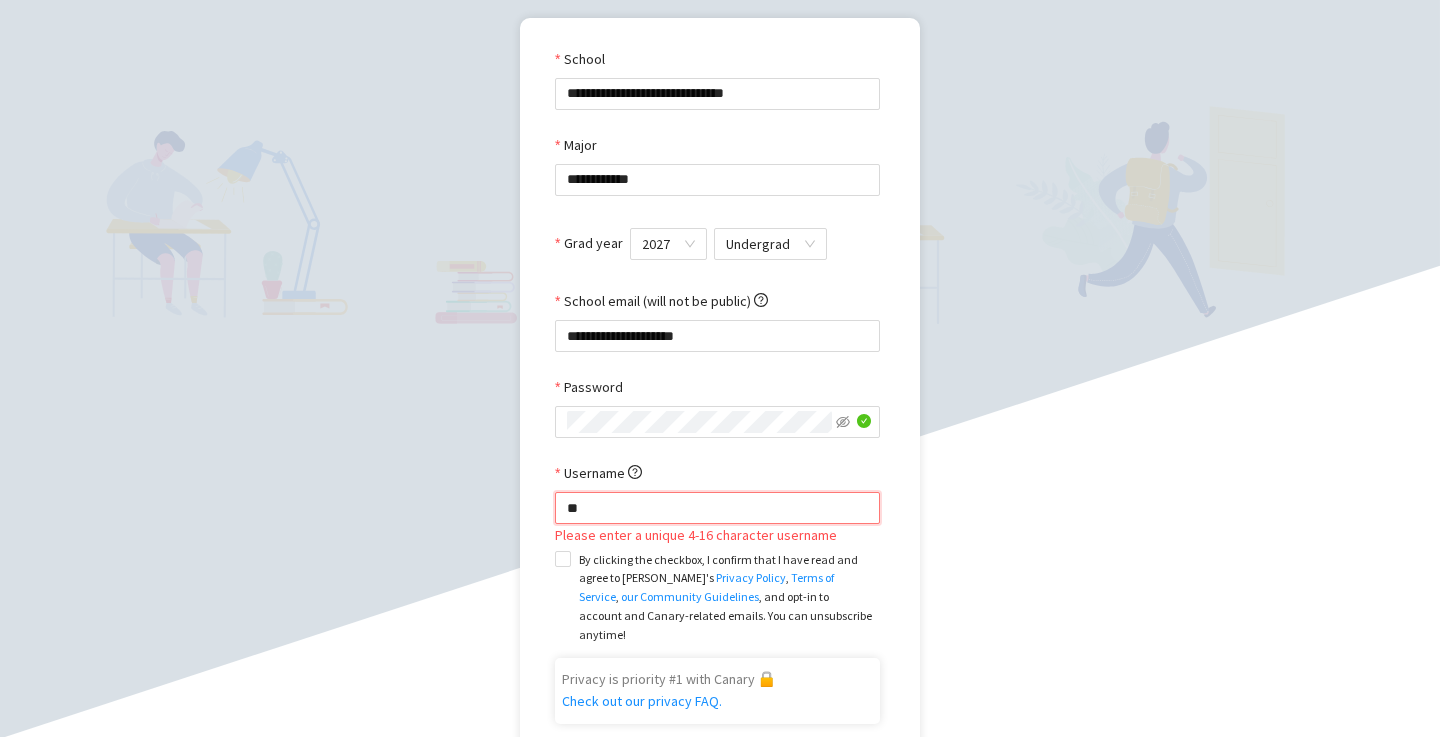 type on "*" 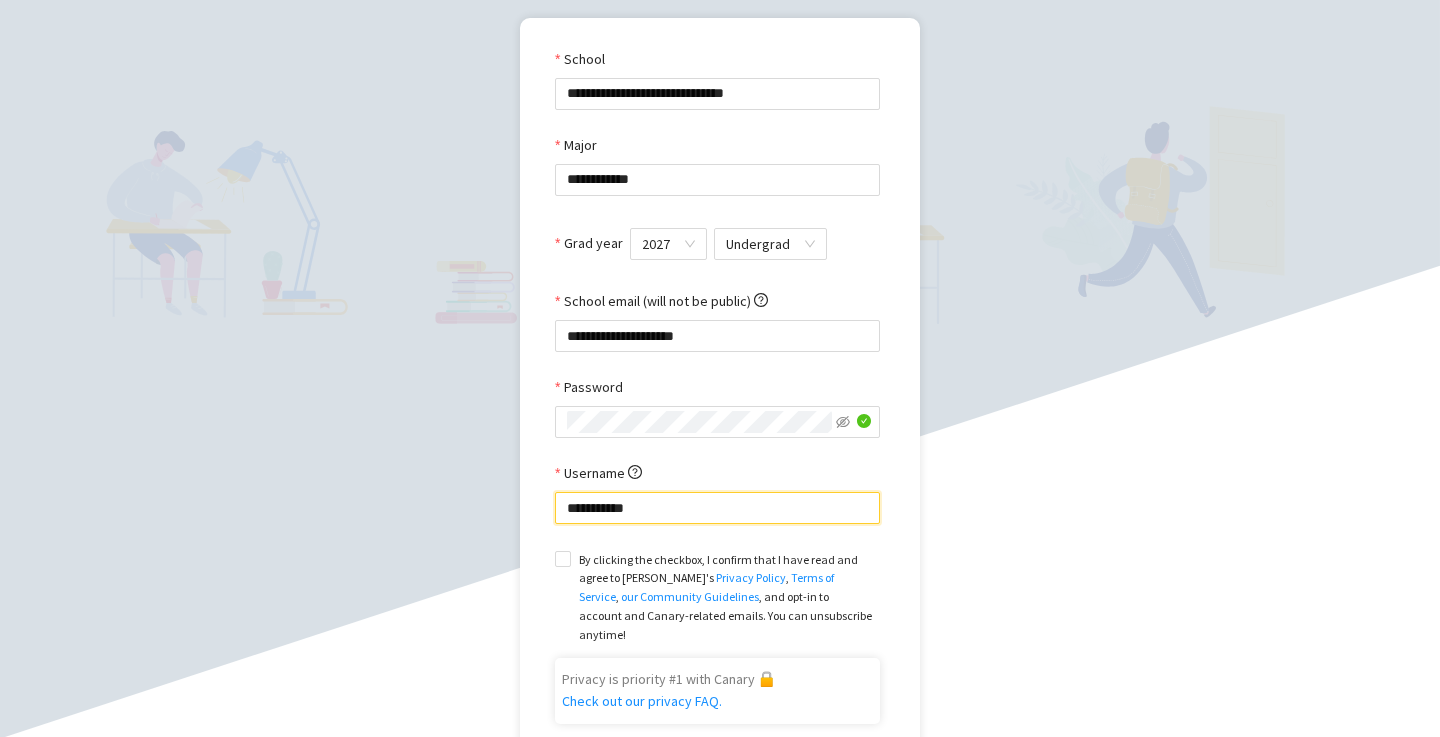 type on "**********" 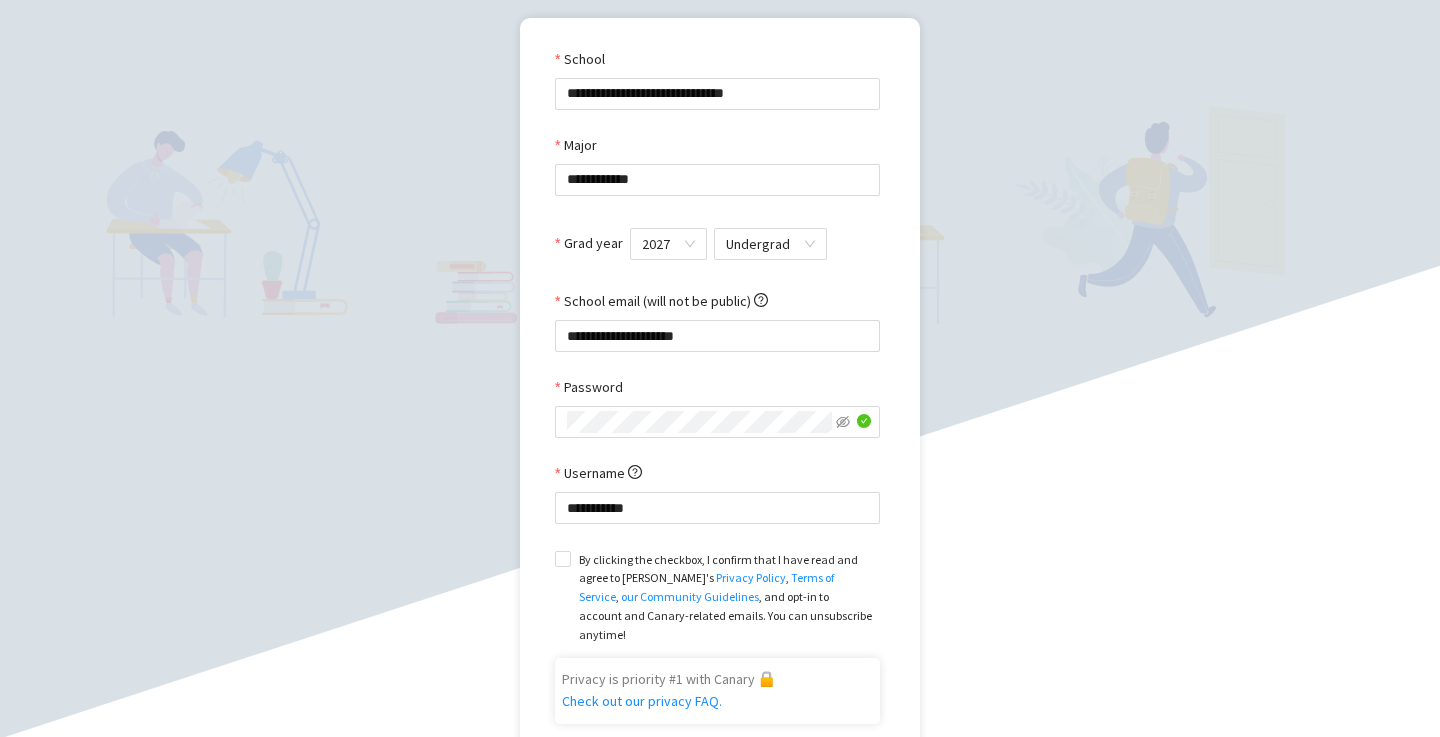 click on "**********" at bounding box center [720, 435] 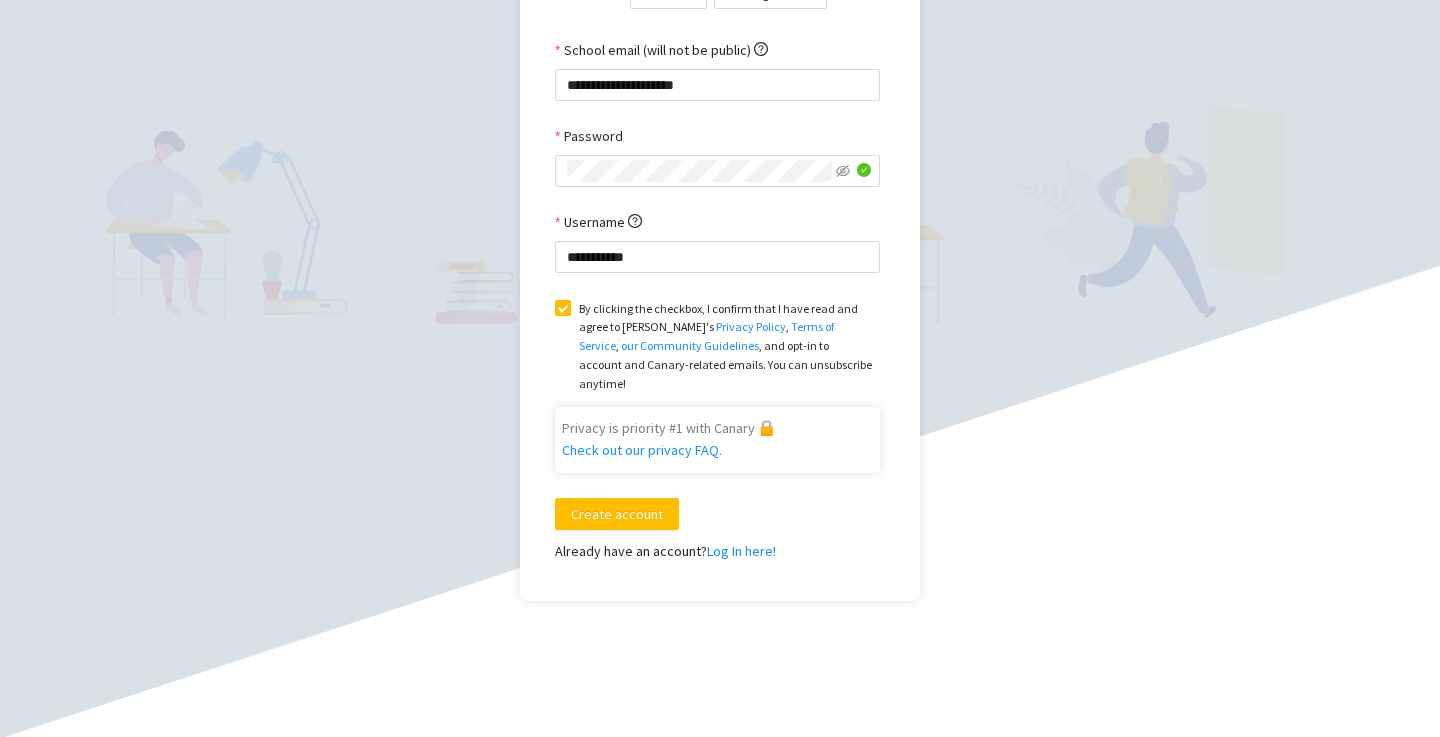 scroll, scrollTop: 429, scrollLeft: 0, axis: vertical 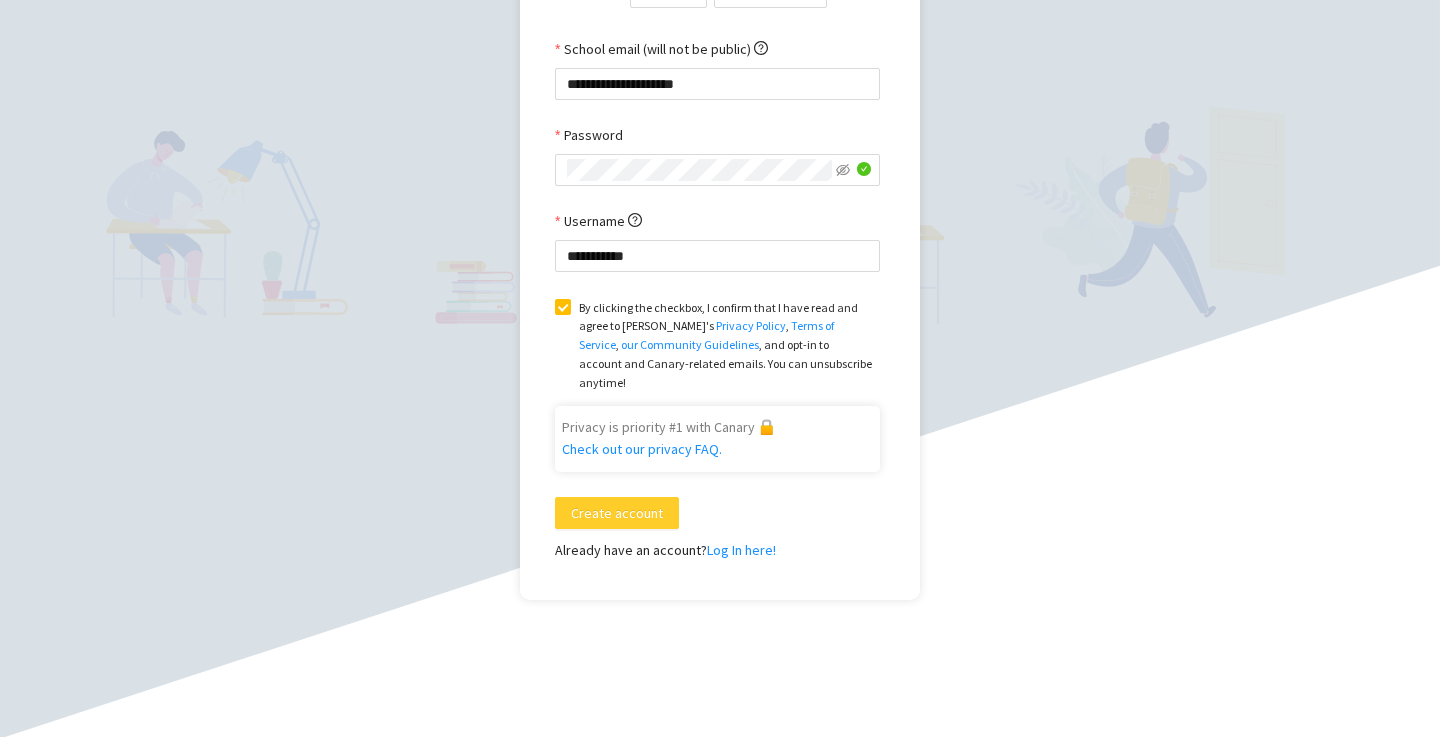 click on "Create account" at bounding box center (617, 513) 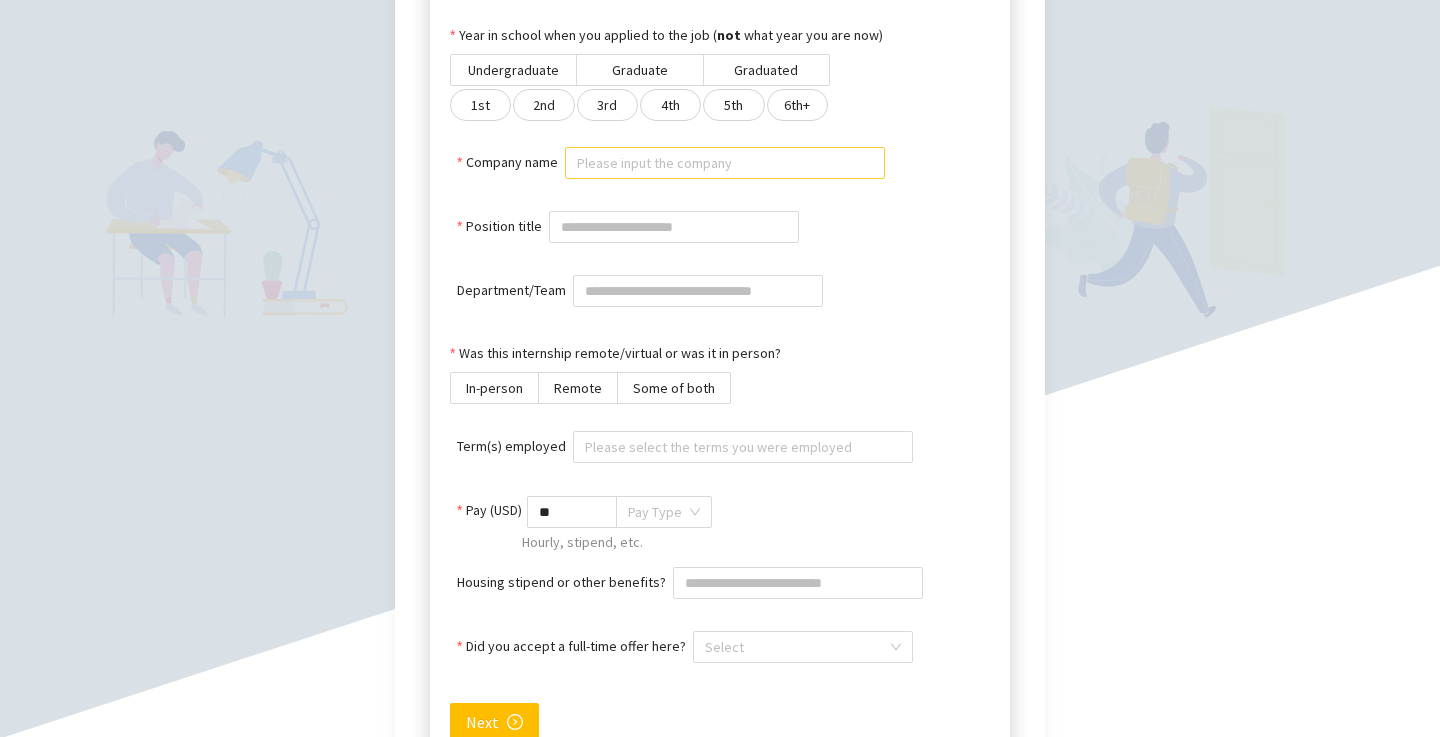 scroll, scrollTop: 750, scrollLeft: 0, axis: vertical 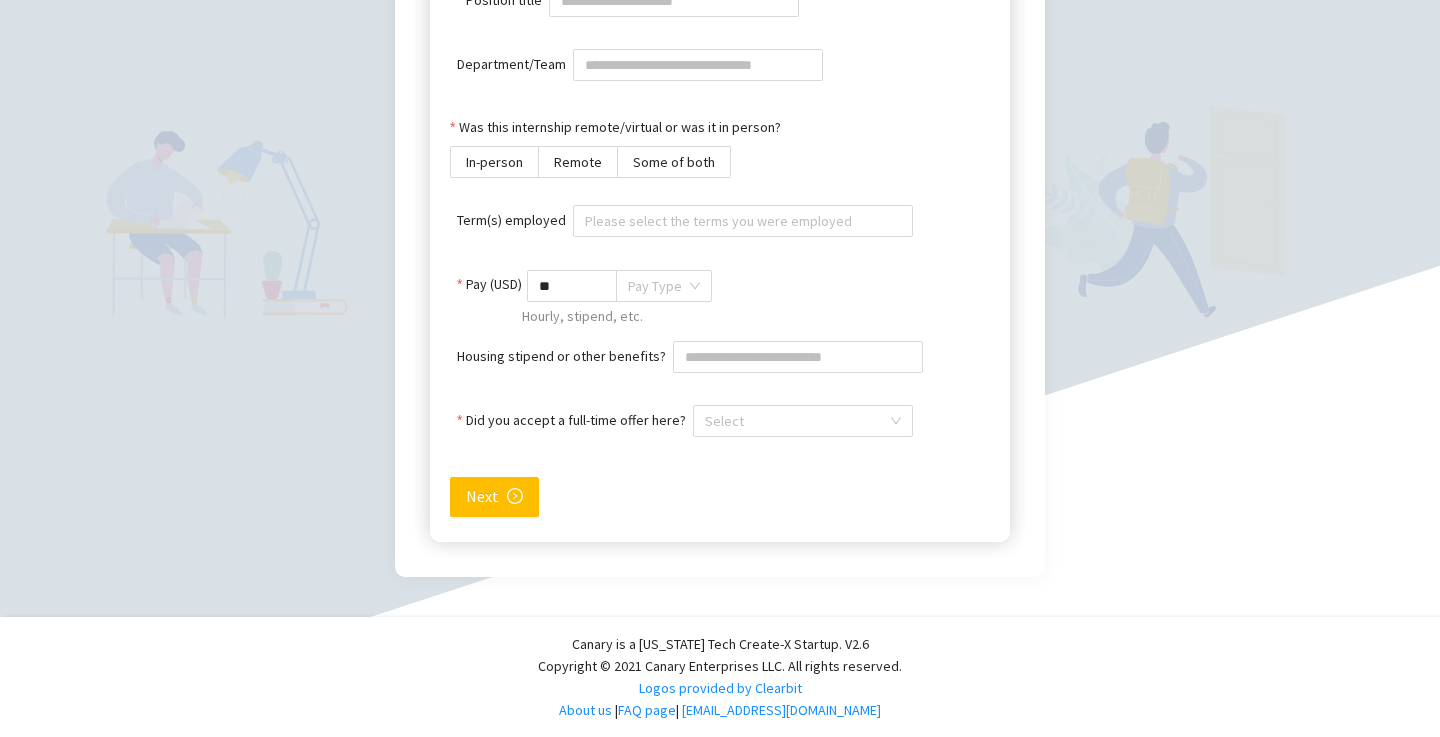 click on "Internship Details Year in school when you applied to the job ( not       what year you are now) Undergraduate Graduate Graduated 1st 2nd 3rd 4th 5th 6th+ Company name Please input the company Position title Department/Team Was this internship remote/virtual or was it in person? In-person Remote Some of both Term(s) employed   Please select the terms you were employed Pay (USD) * Pay Type Hourly, stipend, etc. Housing stipend or other benefits? Did you accept a full-time offer here? Select Next" at bounding box center (720, 127) 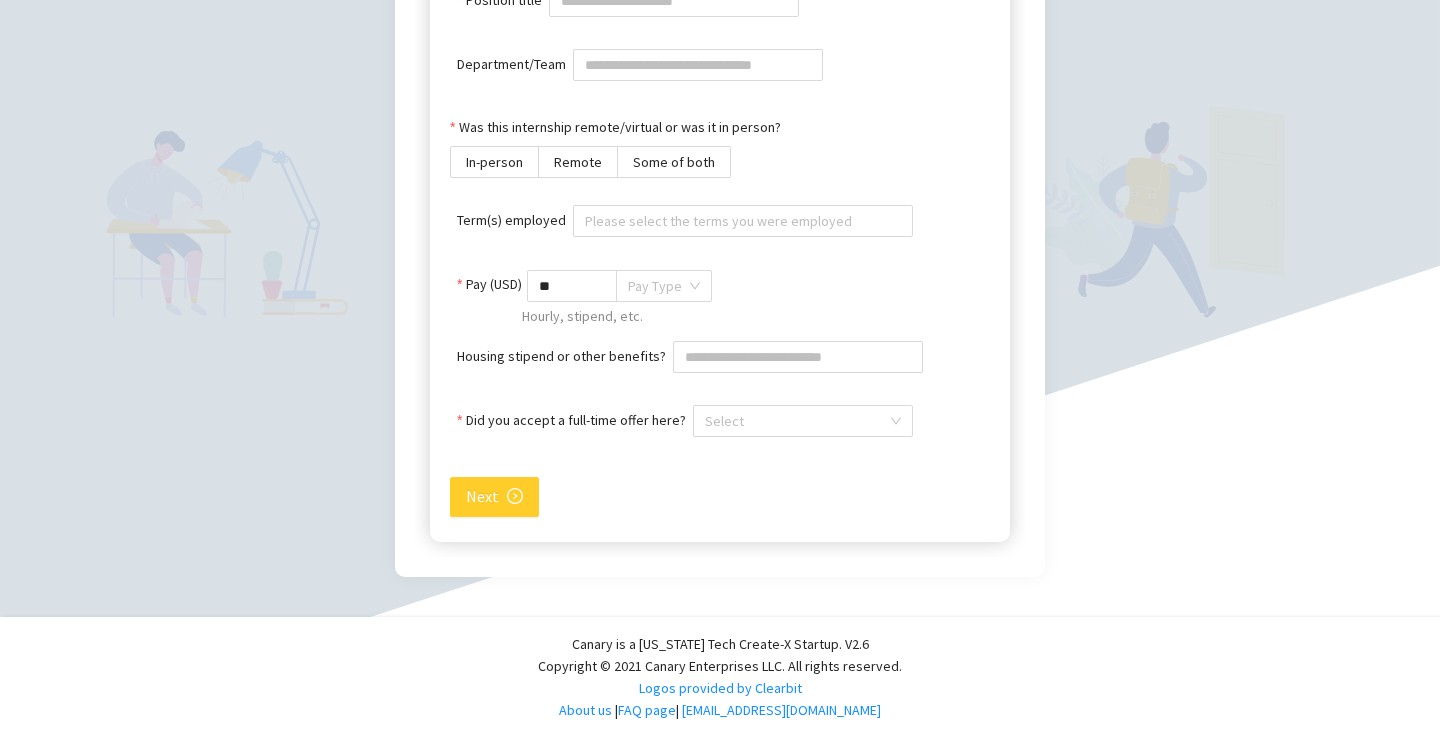 click on "Next" at bounding box center (494, 497) 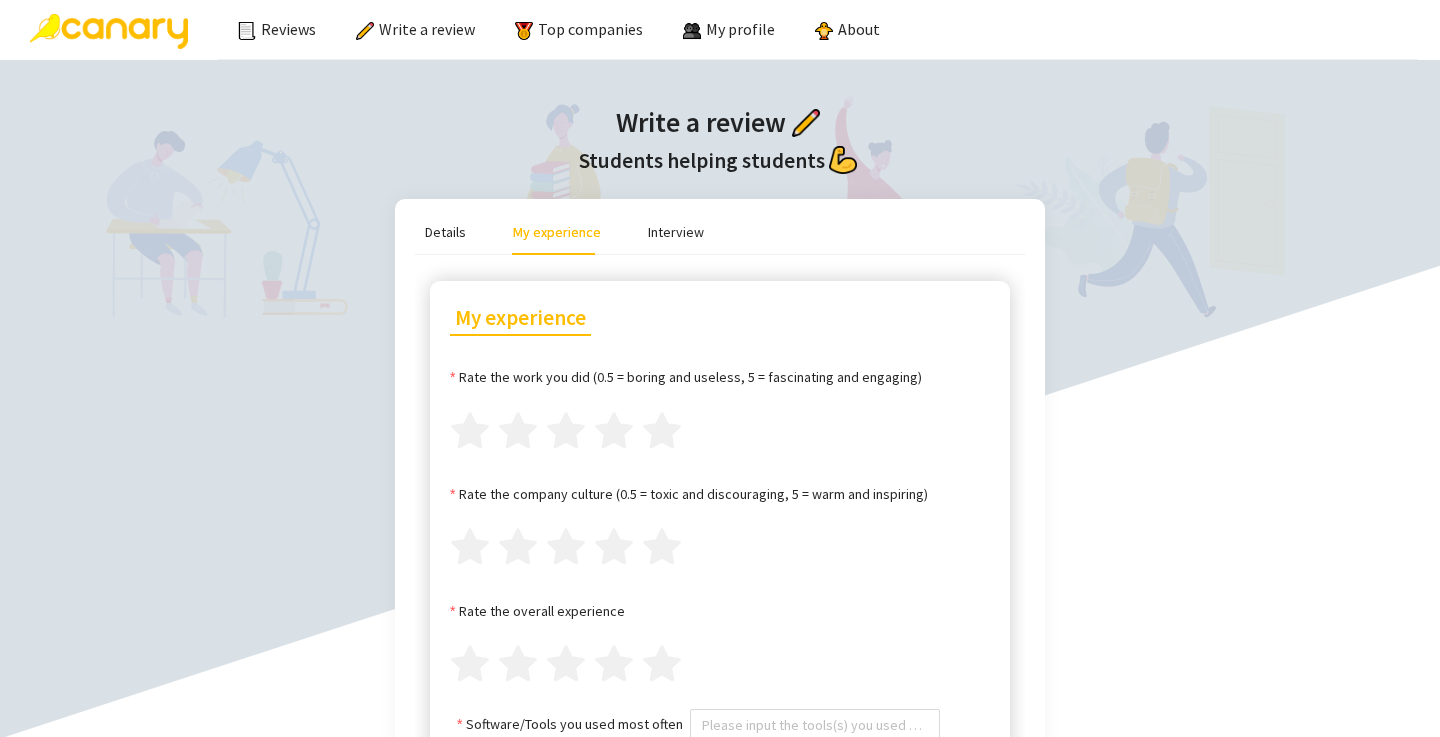 click on "Details My experience Interview About You  School:  [US_STATE][GEOGRAPHIC_DATA] Major:  Neuroscience Internship Details Year in school when you applied to the job ( not       what year you are now) Undergraduate Graduate Graduated 1st 2nd 3rd 4th 5th 6th+ Company name Please input the company Position title Department/Team Was this internship remote/virtual or was it in person? In-person Remote Some of both Term(s) employed   Please select the terms you were employed Pay (USD) * Pay Type Hourly, stipend, etc. Housing stipend or other benefits? Did you accept a full-time offer here? Select Next  My experience Rate the work you did (0.5 = boring and useless, 5 = fascinating and engaging) Rate the company culture (0.5 = toxic and discouraging, 5 = warm and inspiring) Rate the overall experience Software/Tools you used most often   Please input the tools(s) you used often How impactful was your work? Select How much of the time did you spend working? Select   actually  did - don't overhype it ;) Pros: Cons:" at bounding box center (720, 745) 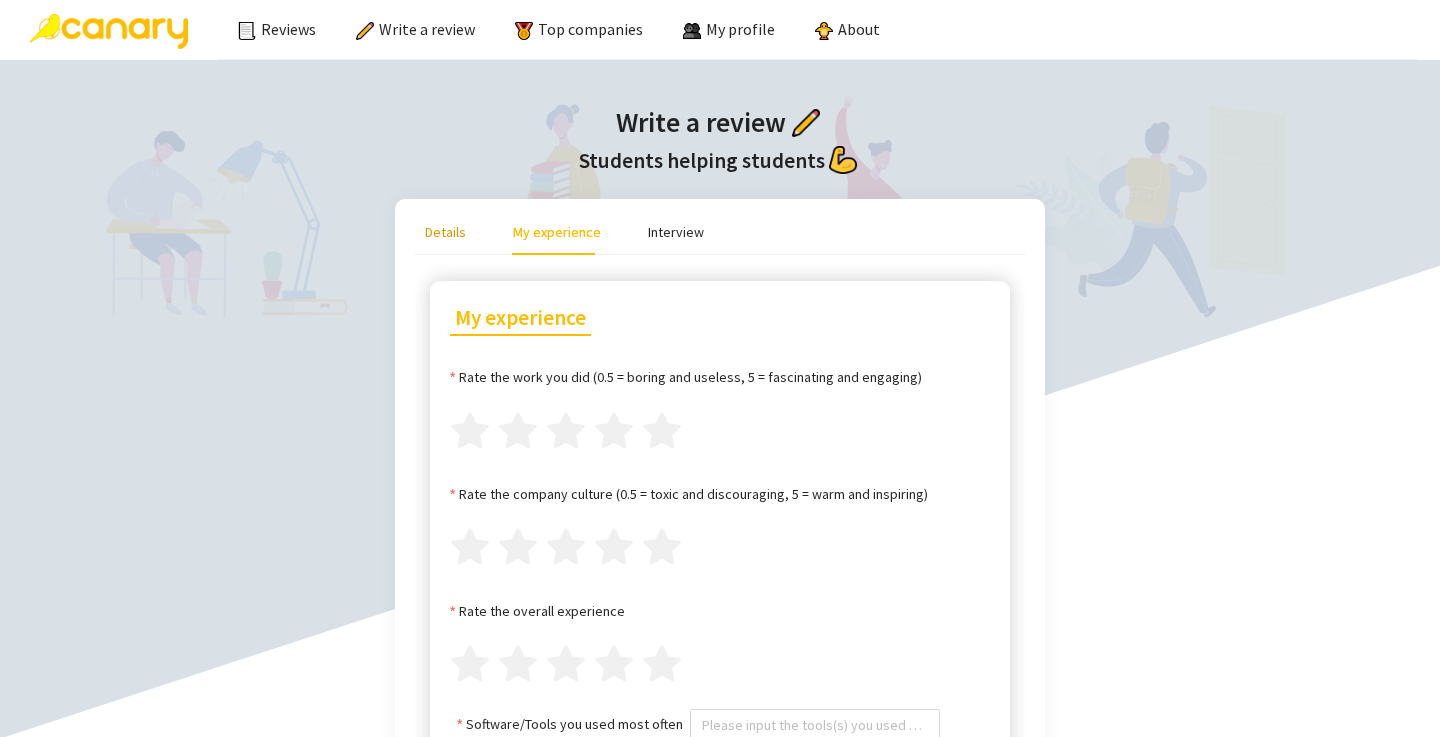 click on "Details" at bounding box center (445, 232) 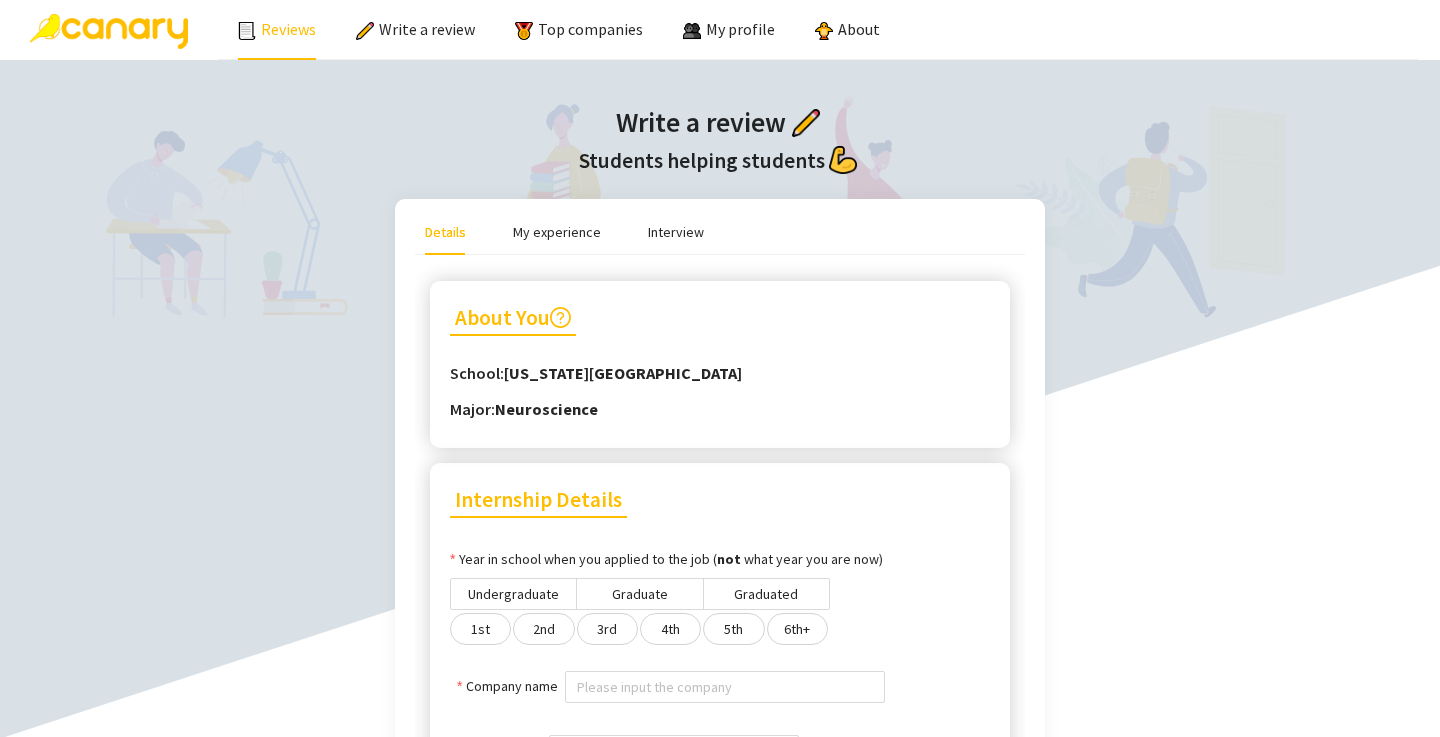 click on "Reviews" at bounding box center (277, 29) 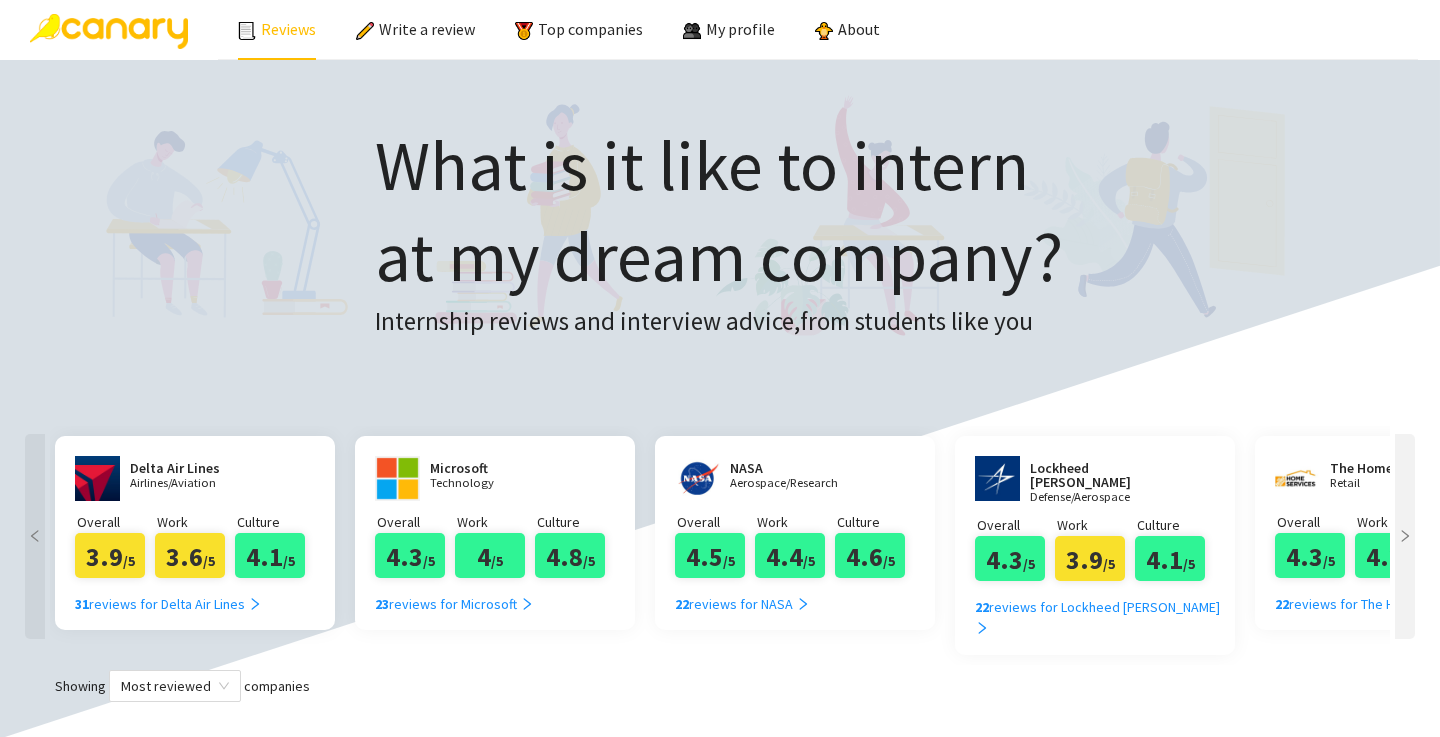 click on "Reviews" at bounding box center [277, 29] 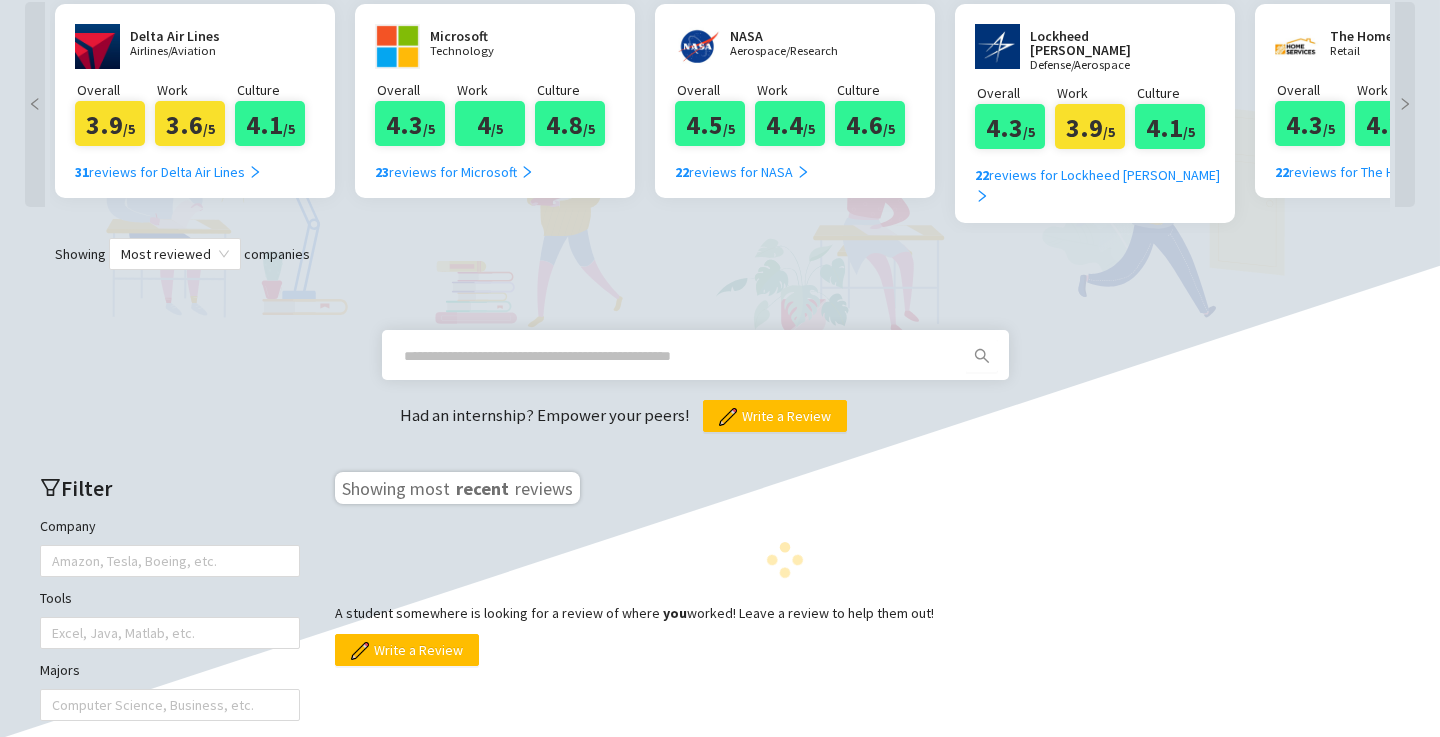 scroll, scrollTop: 433, scrollLeft: 0, axis: vertical 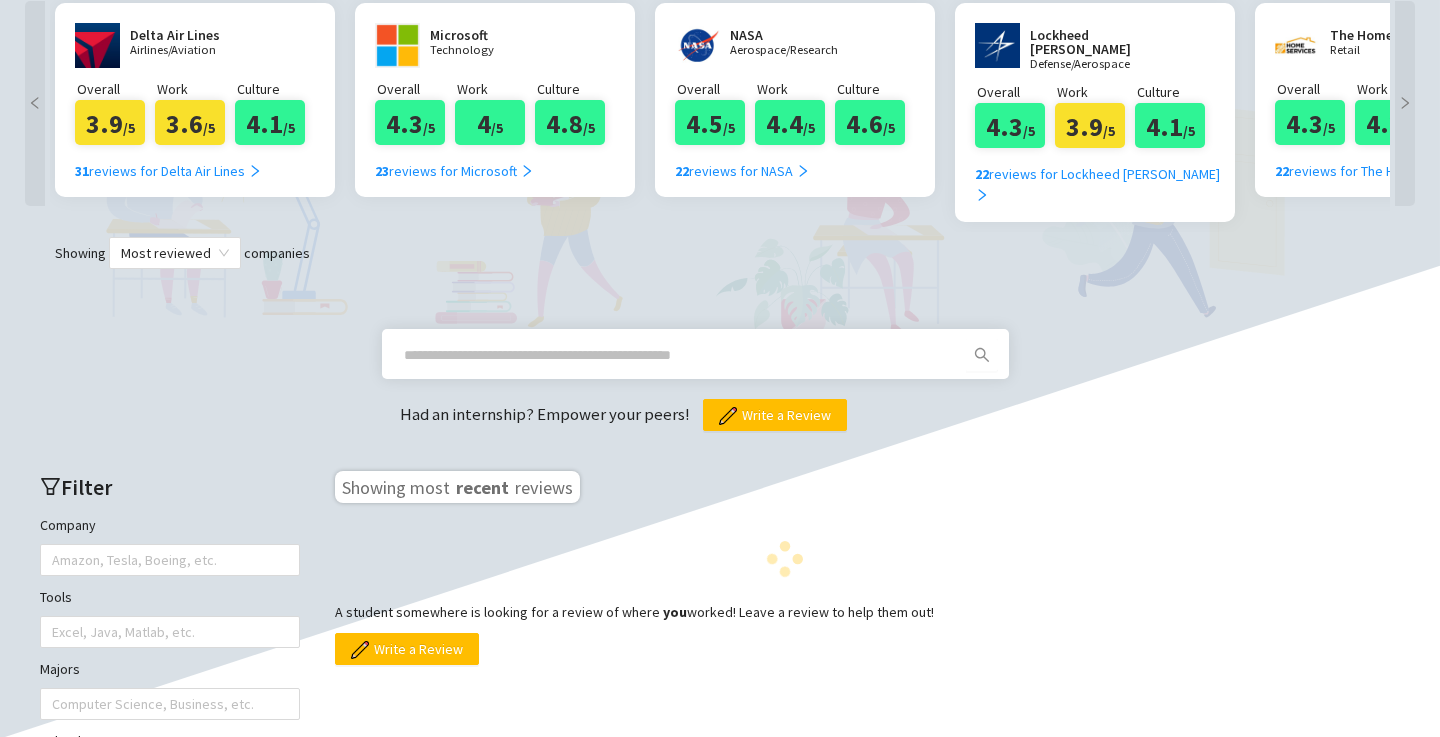 click at bounding box center (695, 354) 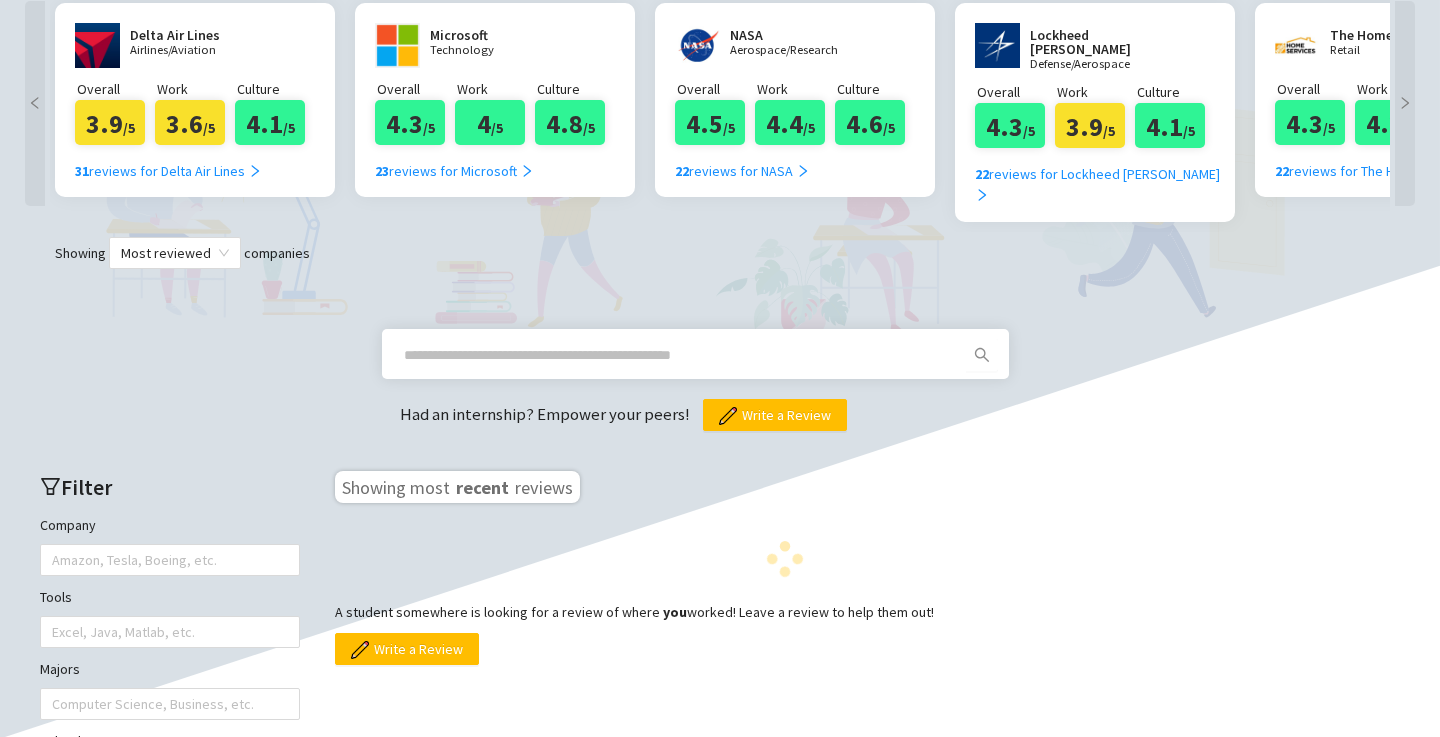 click at bounding box center (671, 355) 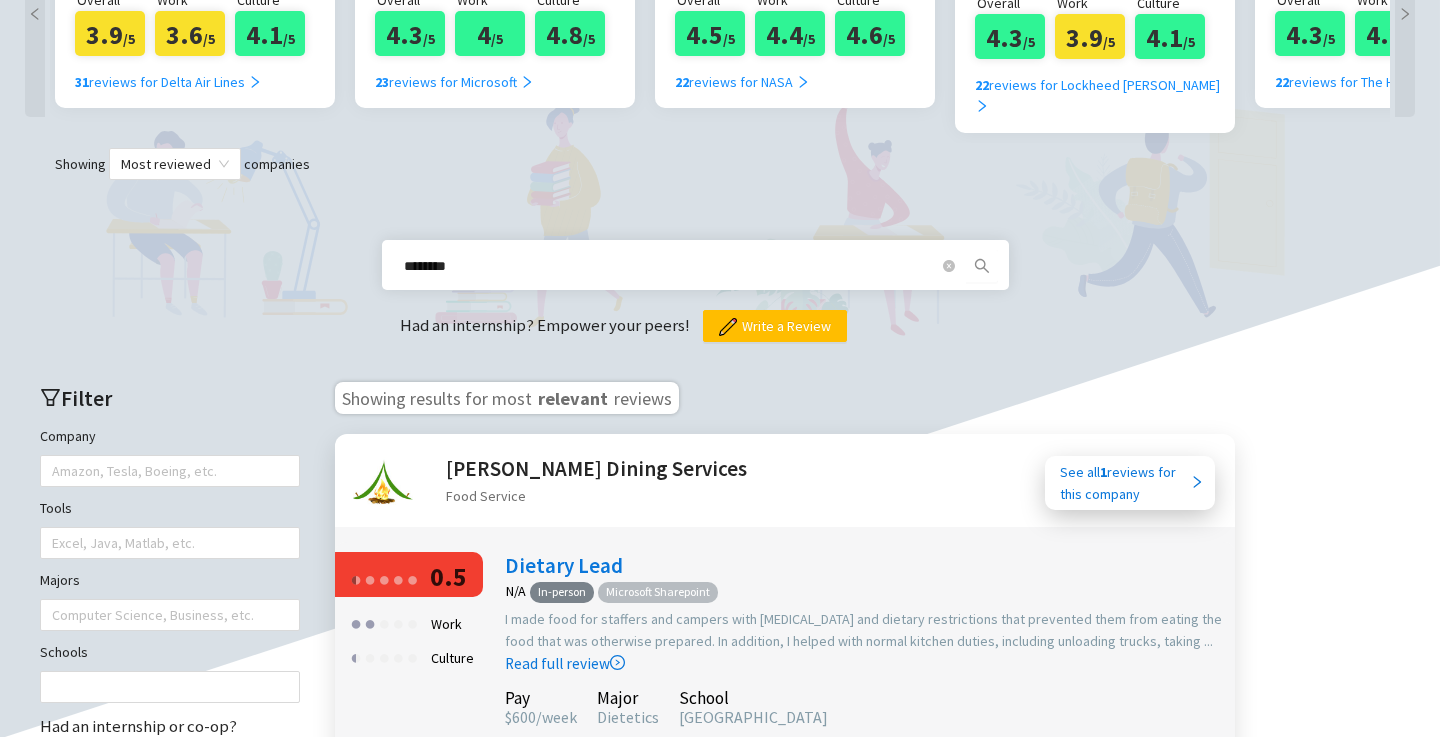 scroll, scrollTop: 542, scrollLeft: 0, axis: vertical 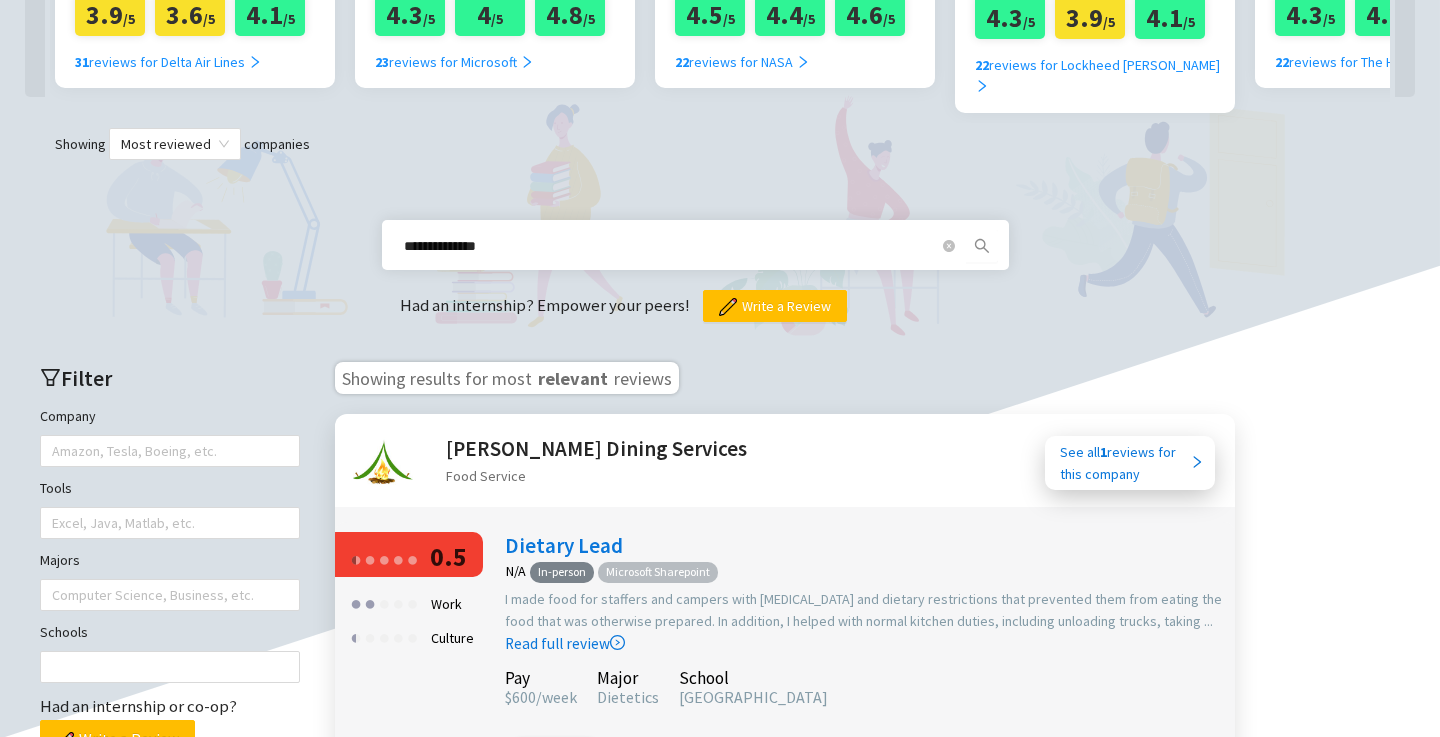 type on "**********" 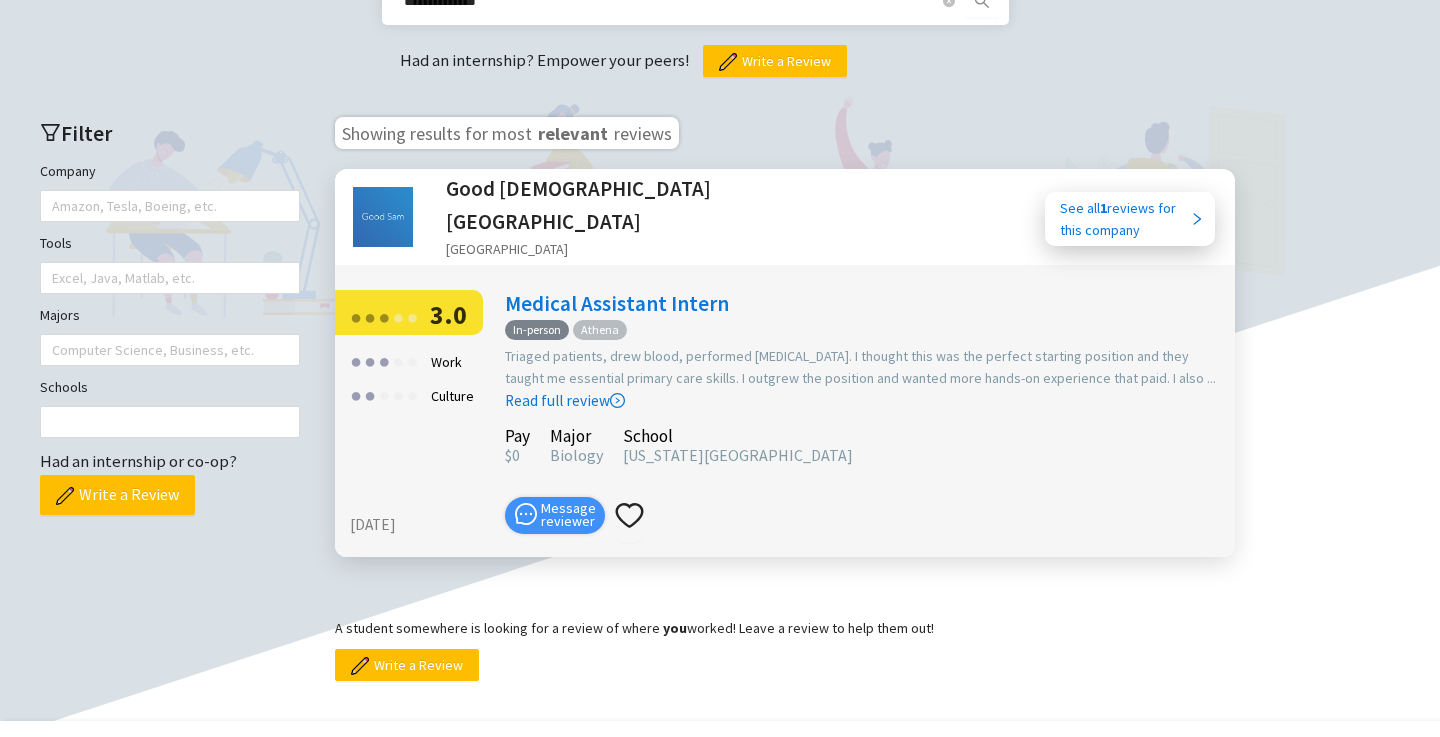 scroll, scrollTop: 865, scrollLeft: 0, axis: vertical 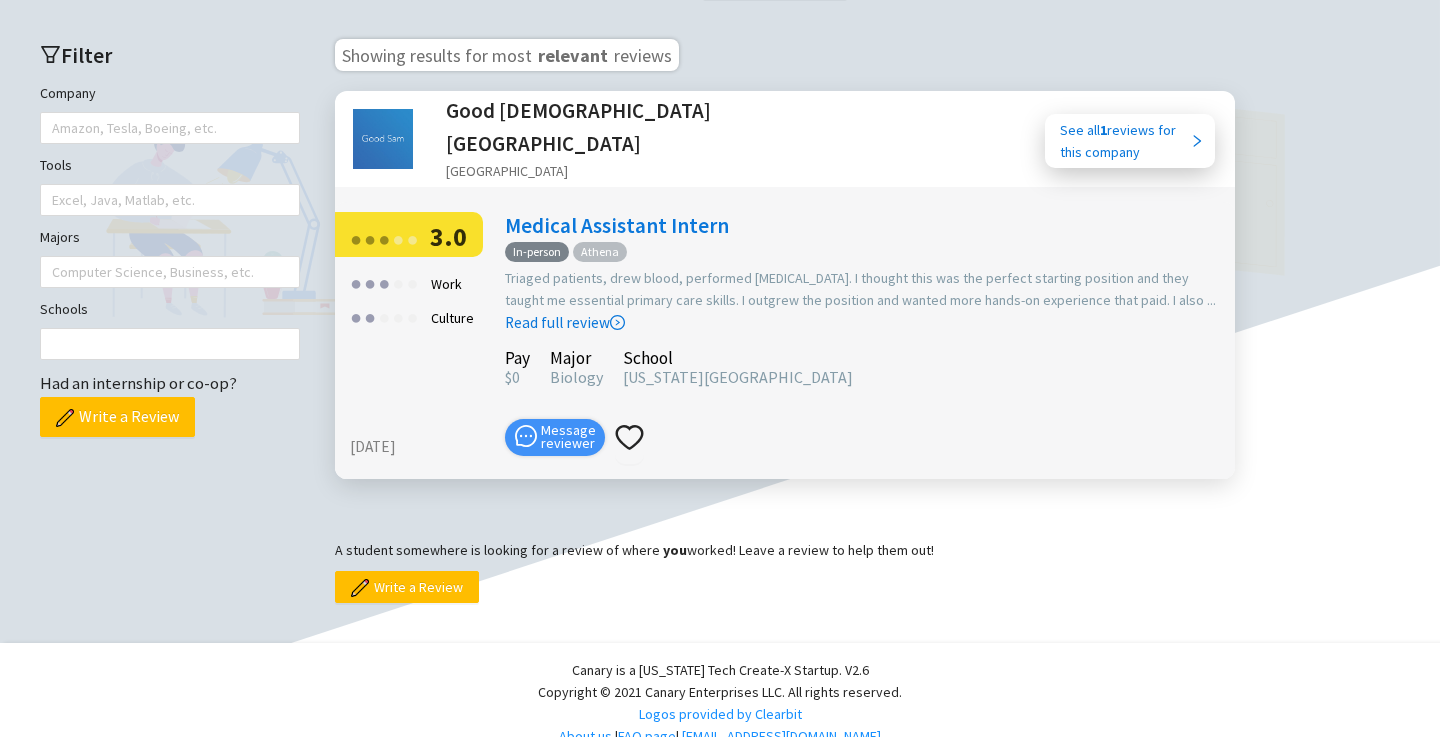 click on "Good [GEOGRAPHIC_DATA]" at bounding box center (640, 136) 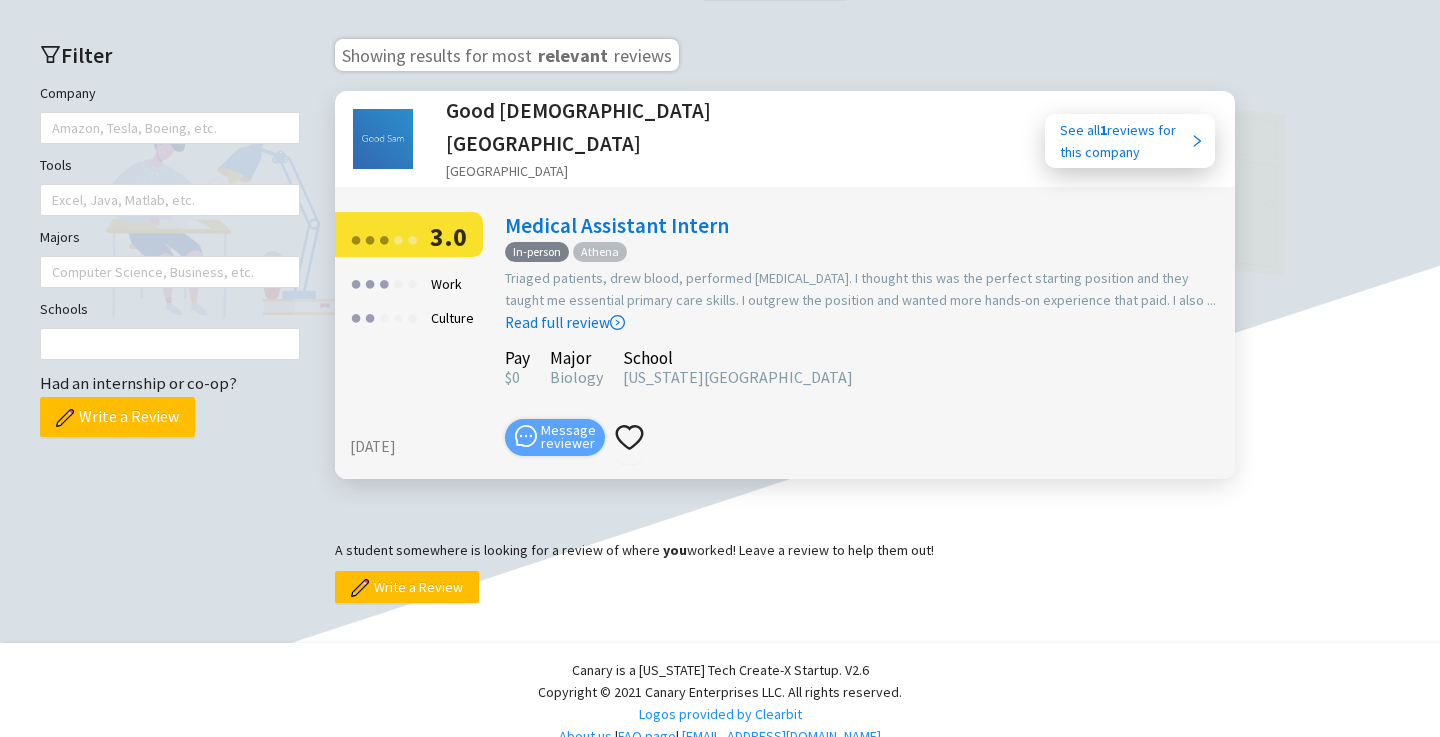 click on "Message reviewer" at bounding box center (568, 437) 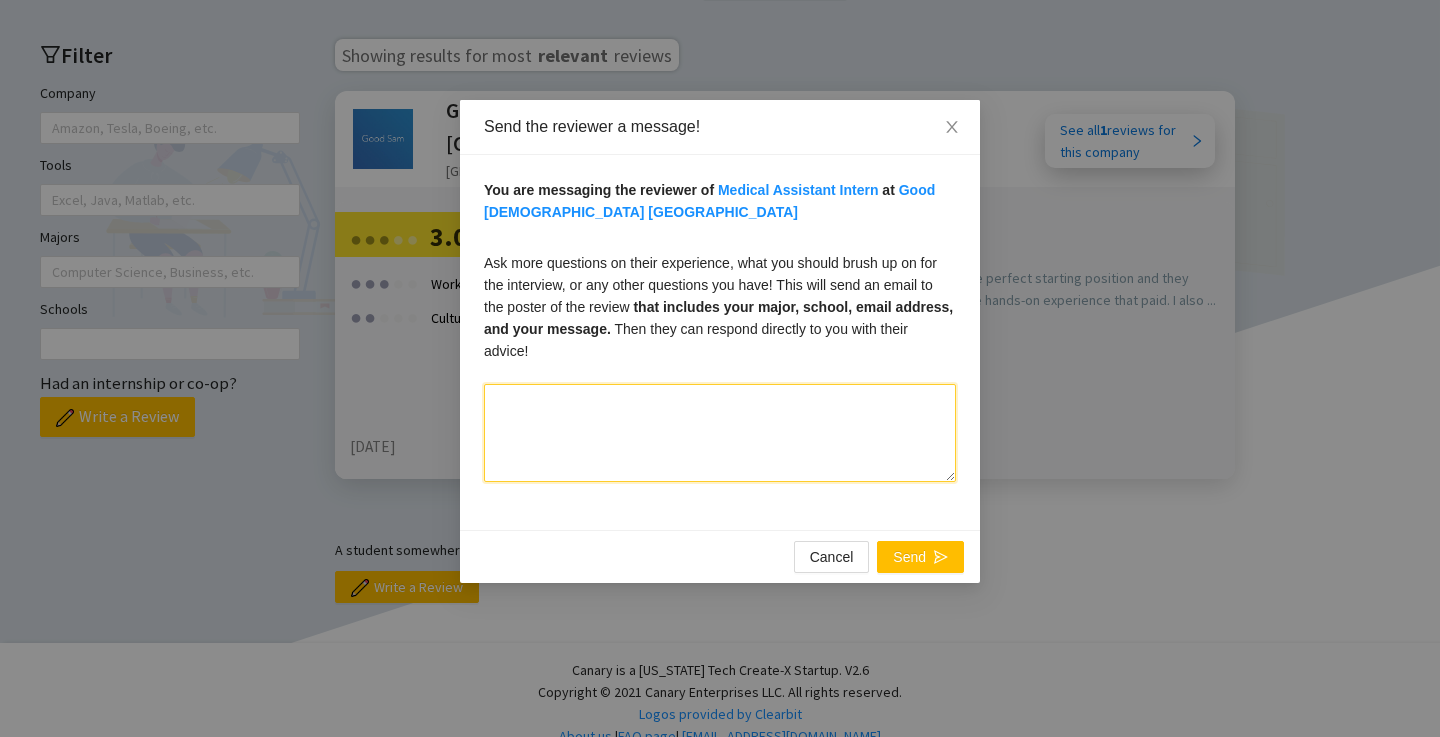 click at bounding box center [720, 433] 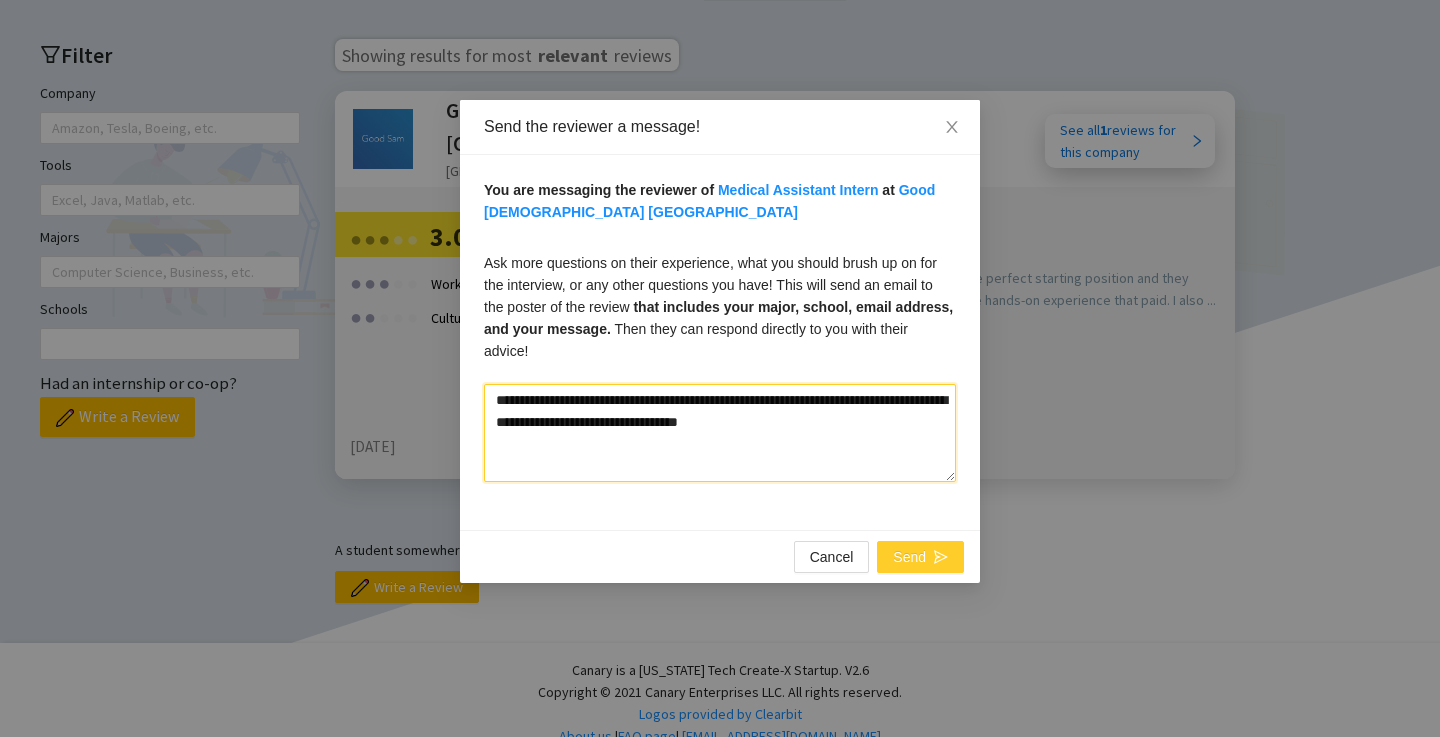 type on "**********" 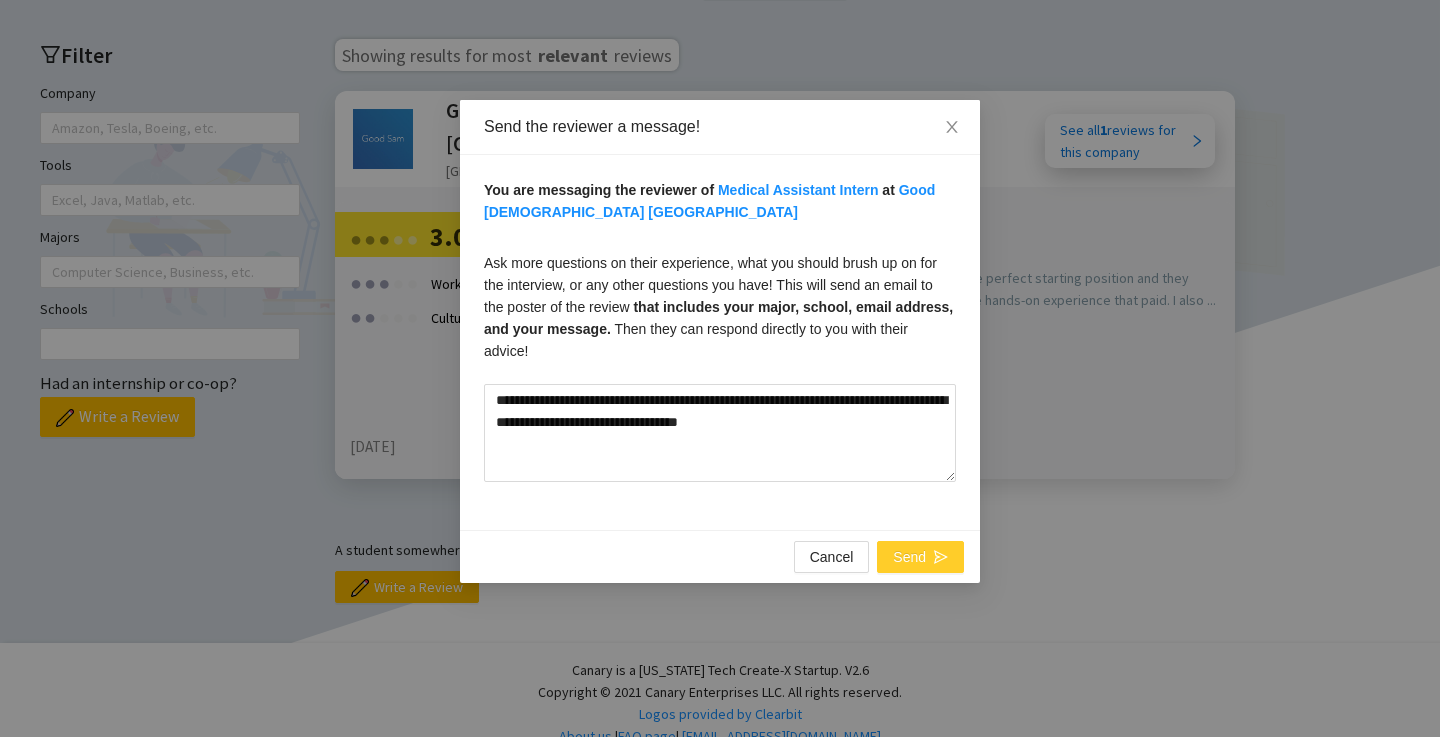 click on "Send" at bounding box center (920, 557) 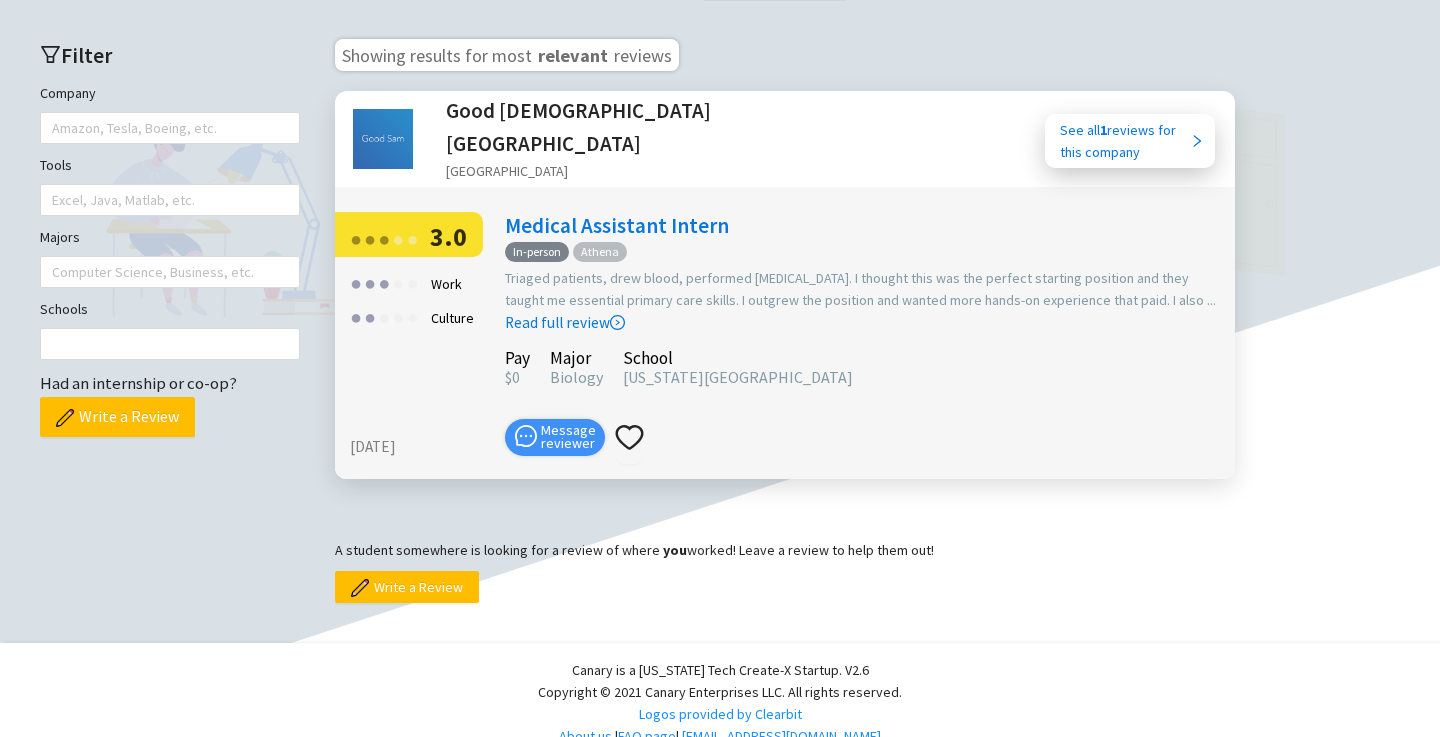 click on "Medical Assistant Intern" at bounding box center [617, 225] 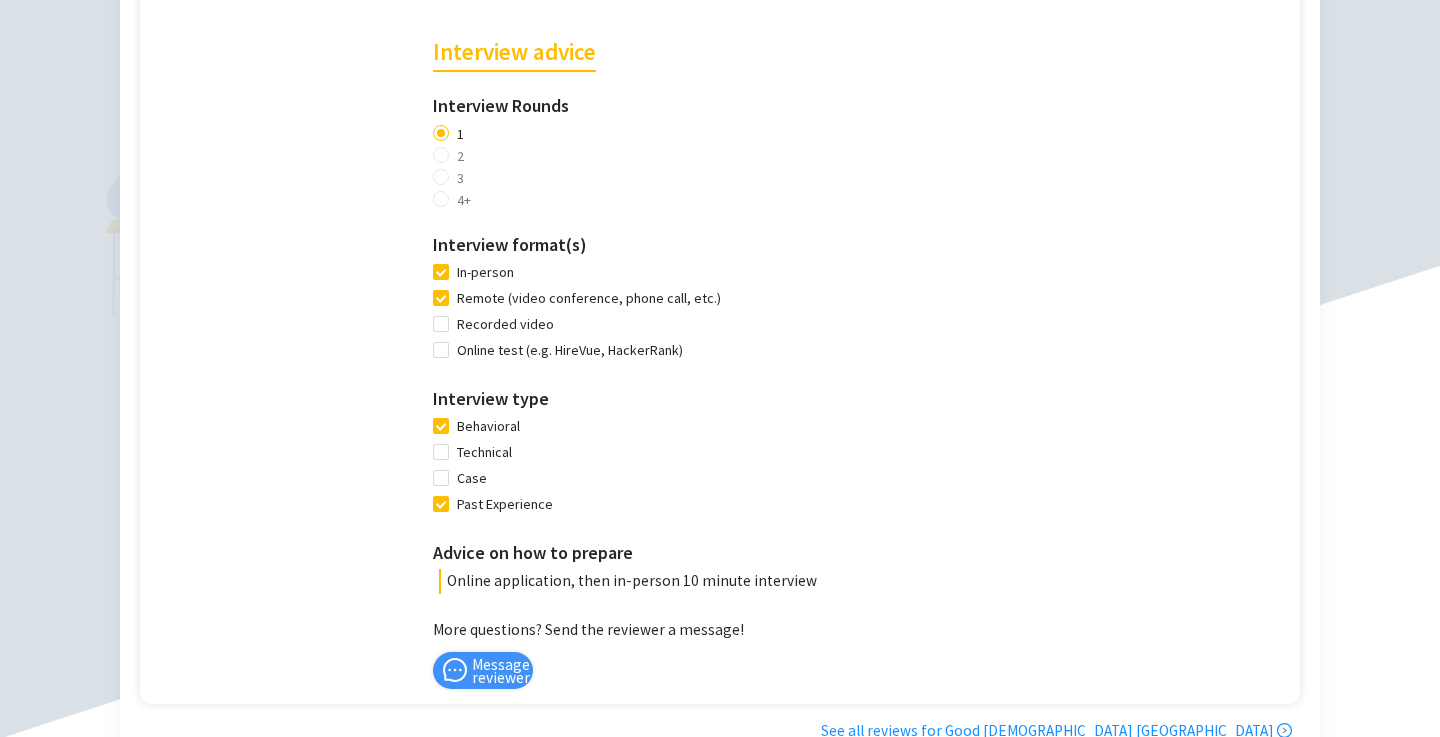 scroll, scrollTop: 1298, scrollLeft: 0, axis: vertical 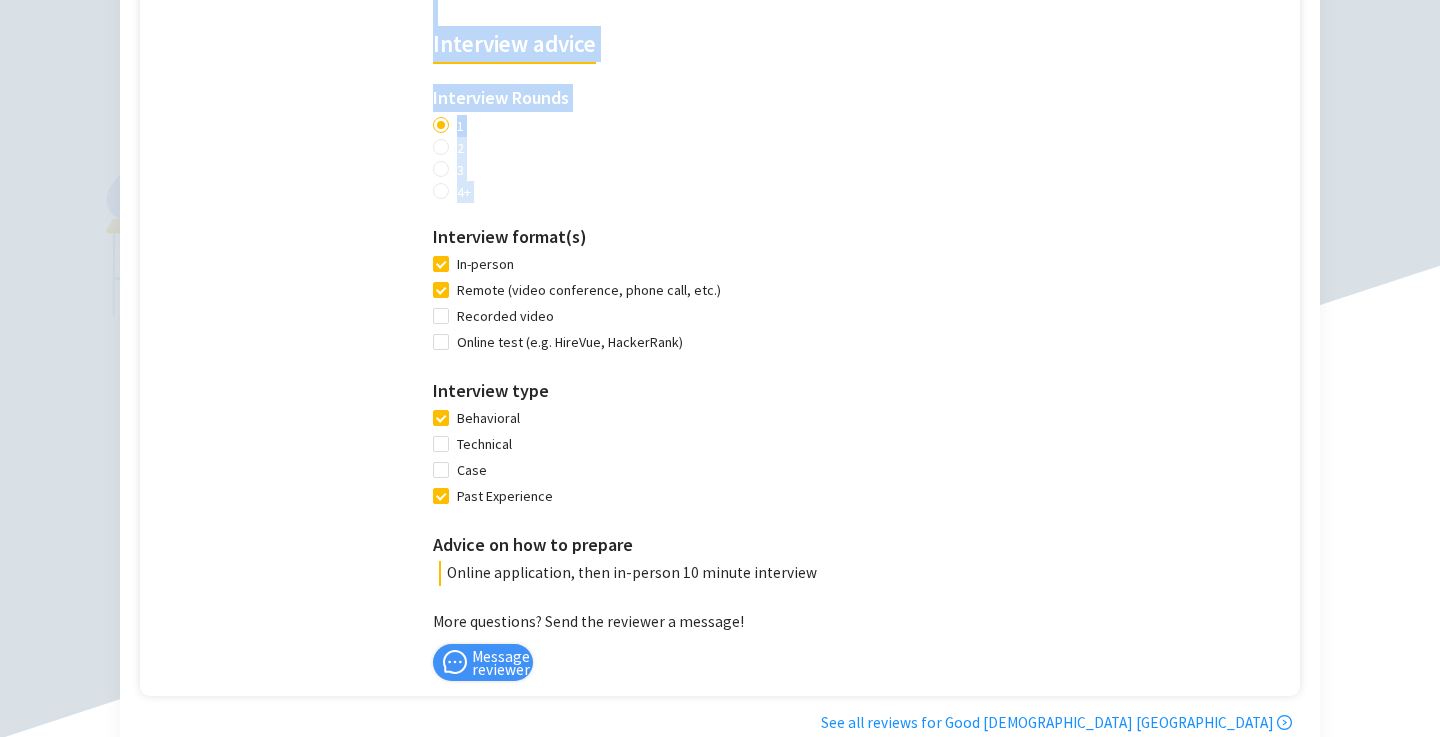 drag, startPoint x: 414, startPoint y: 204, endPoint x: 503, endPoint y: 578, distance: 384.44376 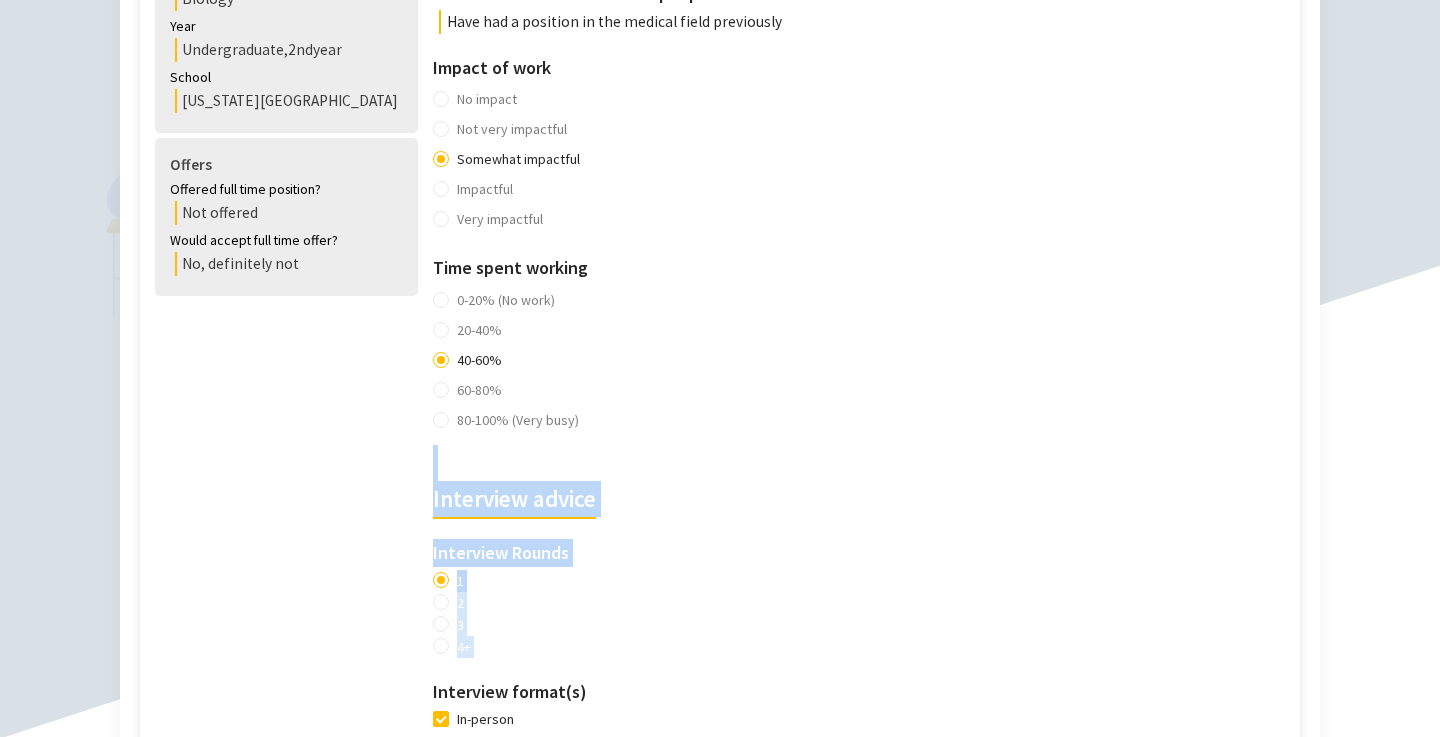 scroll, scrollTop: 847, scrollLeft: 0, axis: vertical 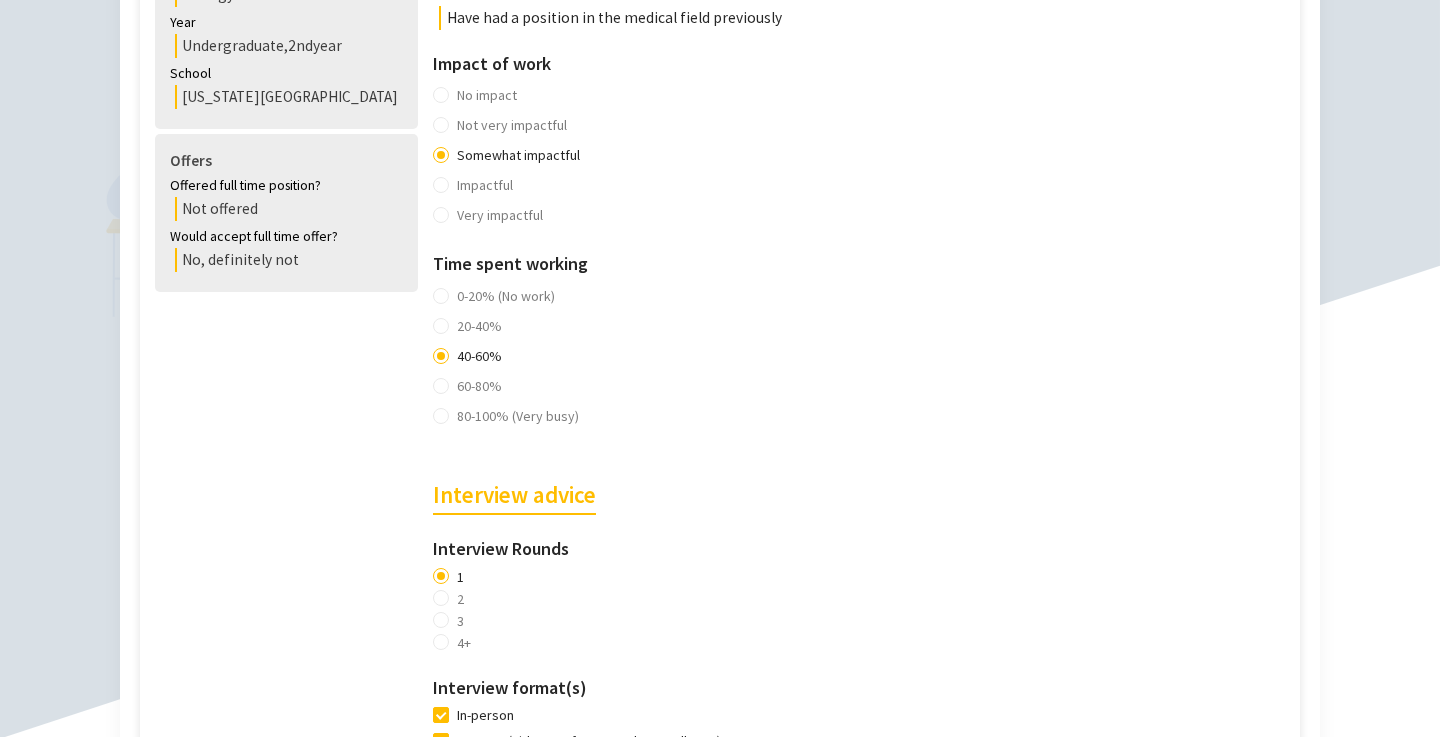 click on "0-20% (No work) 20-40% 40-60% 60-80% 80-100% (Very busy)" 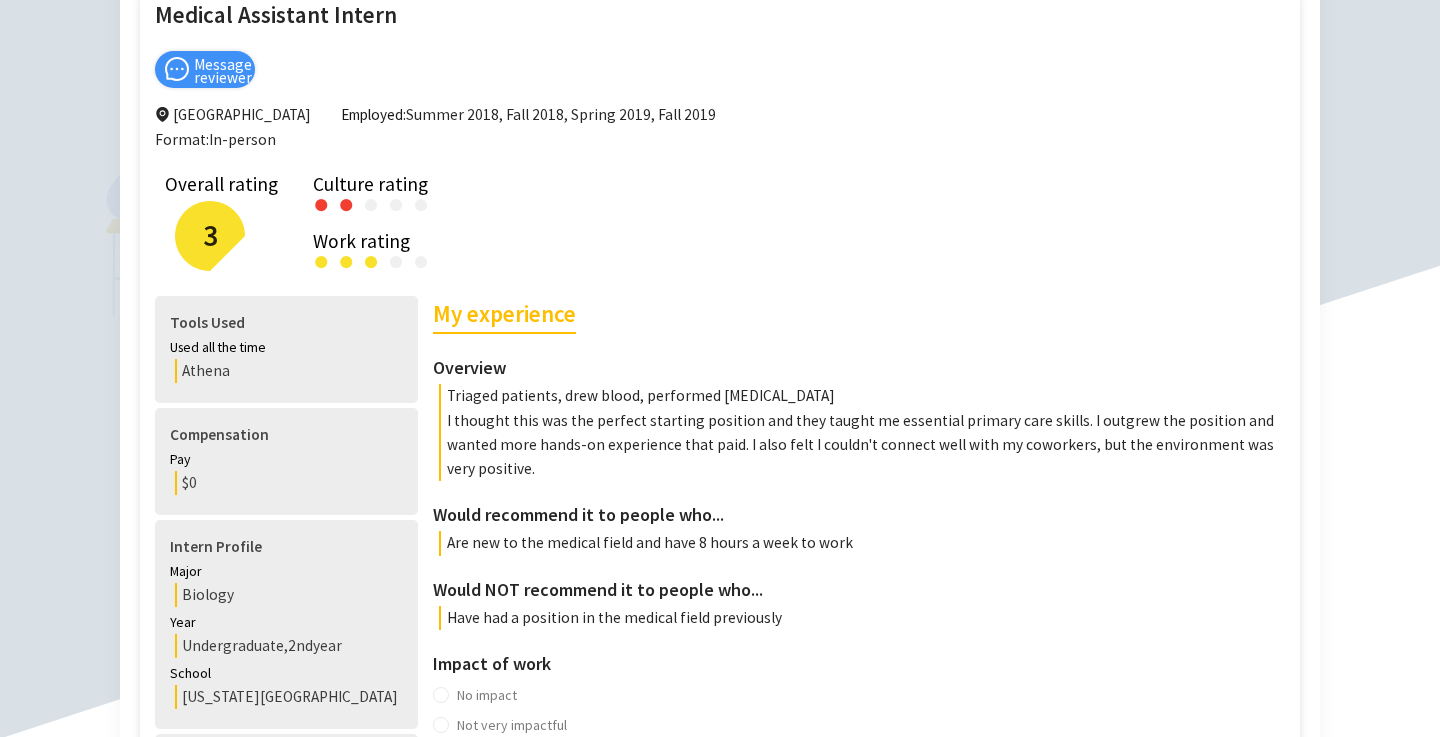 scroll, scrollTop: 246, scrollLeft: 0, axis: vertical 